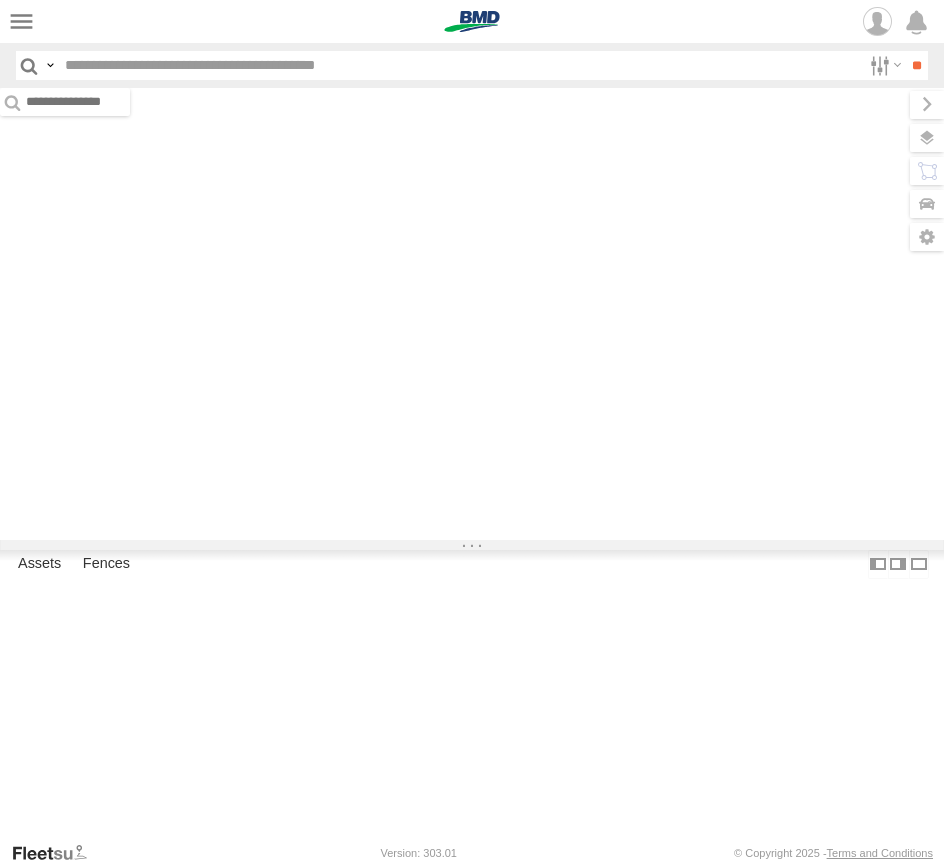 scroll, scrollTop: 0, scrollLeft: 0, axis: both 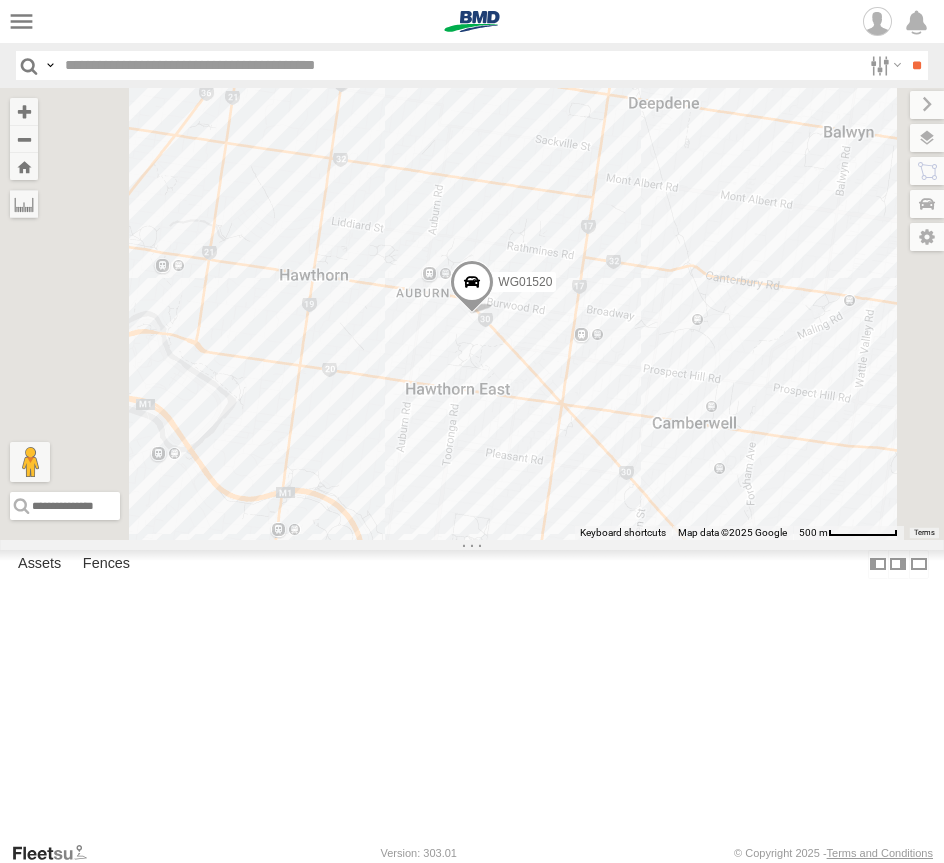 click at bounding box center [0, 0] 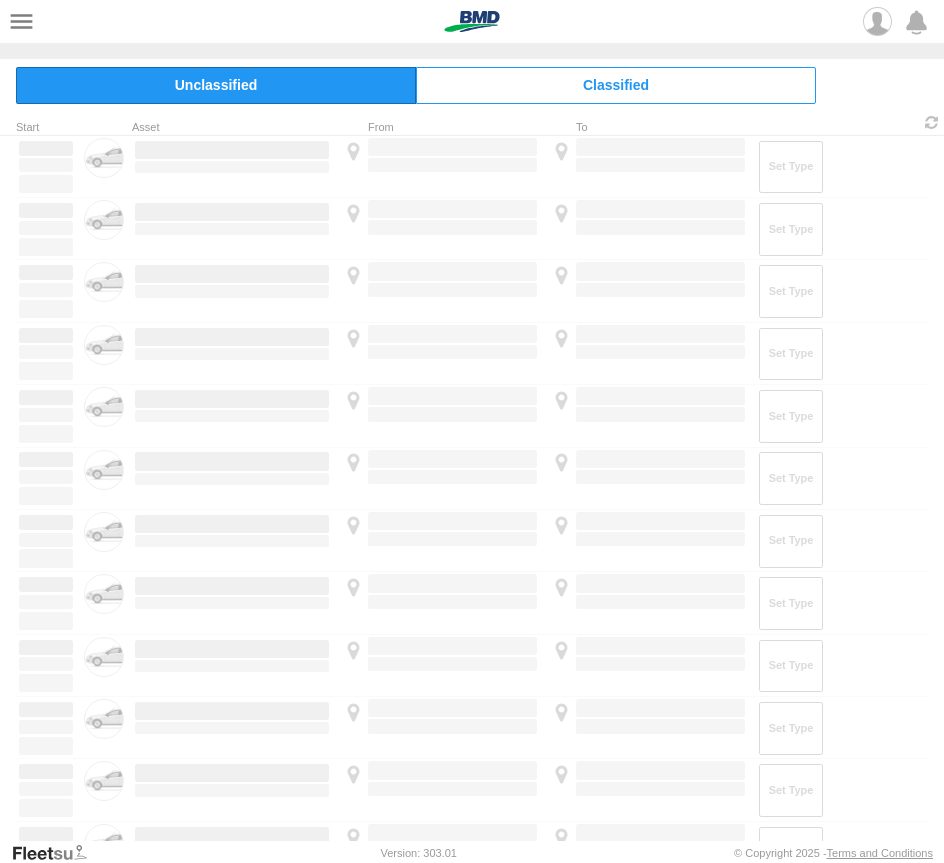 scroll, scrollTop: 0, scrollLeft: 0, axis: both 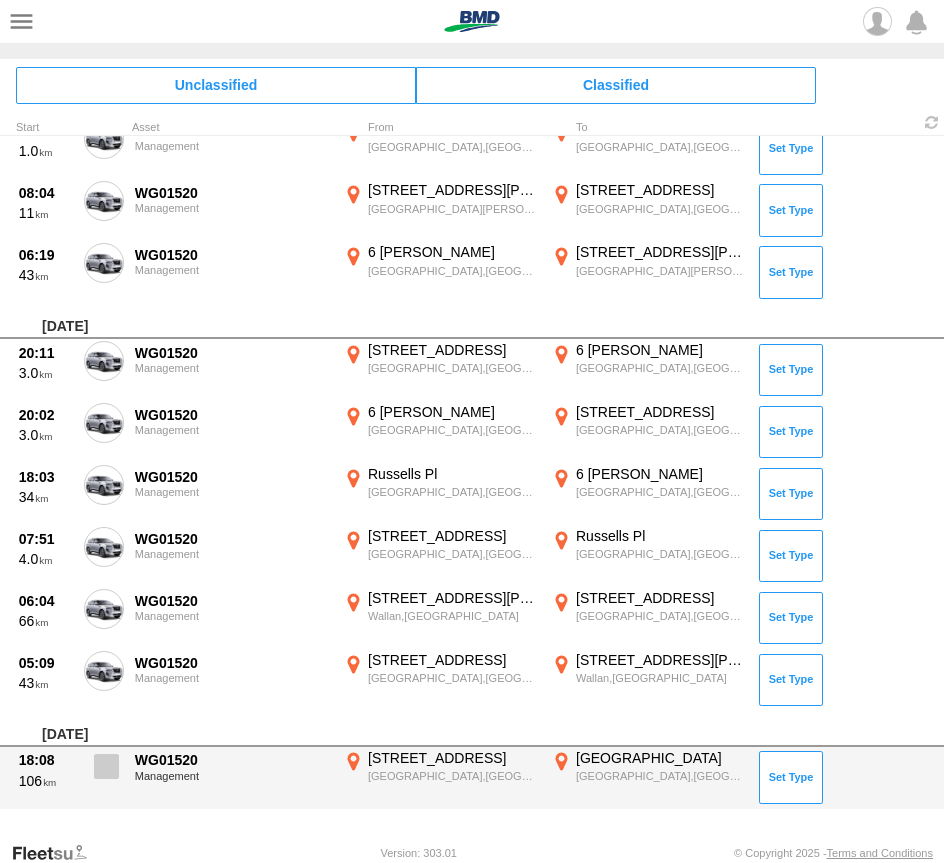 click at bounding box center (106, 766) 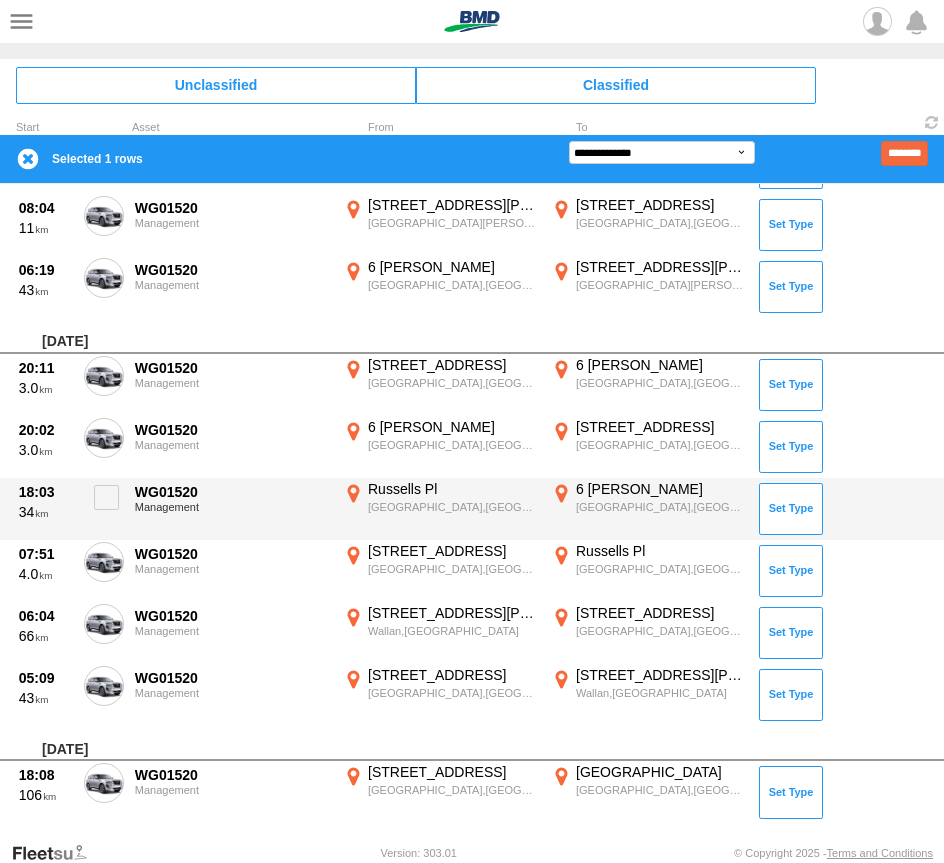 scroll, scrollTop: 2893, scrollLeft: 0, axis: vertical 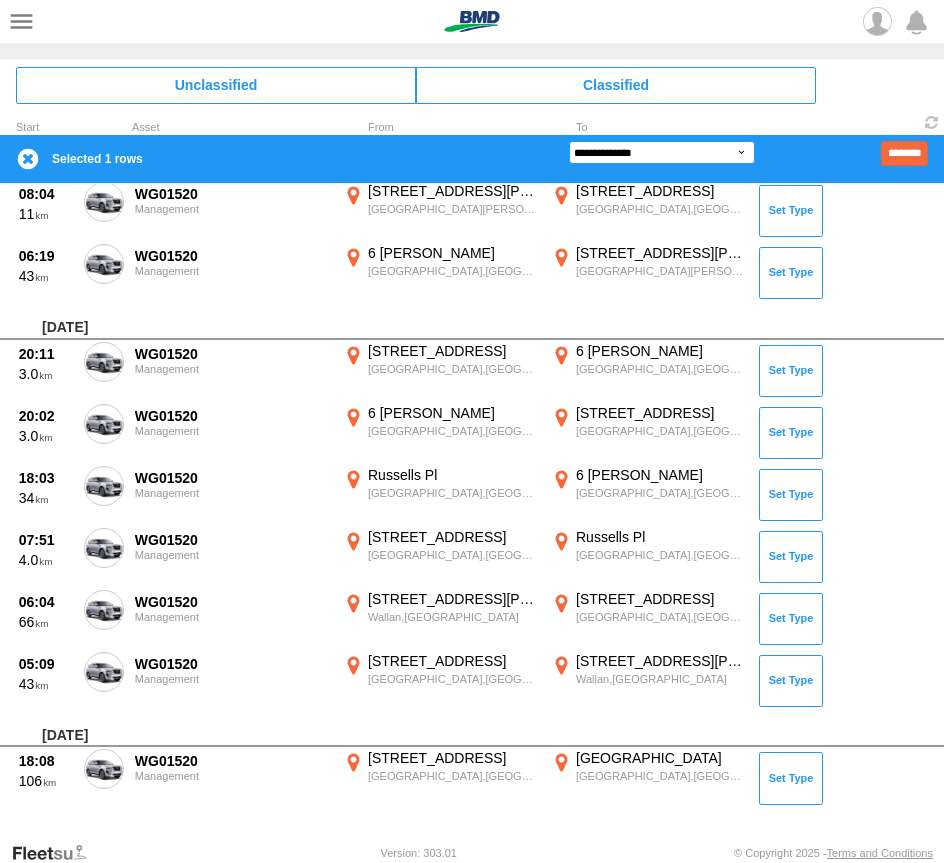 click on "**********" at bounding box center (662, 152) 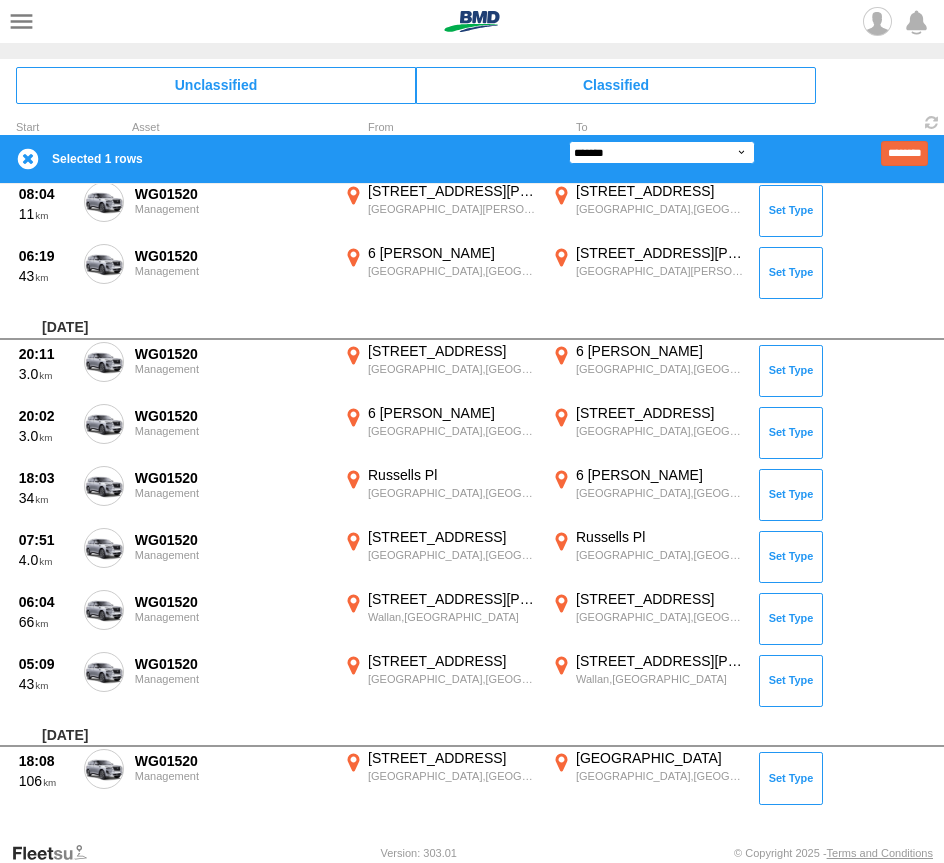 click on "**********" at bounding box center (662, 152) 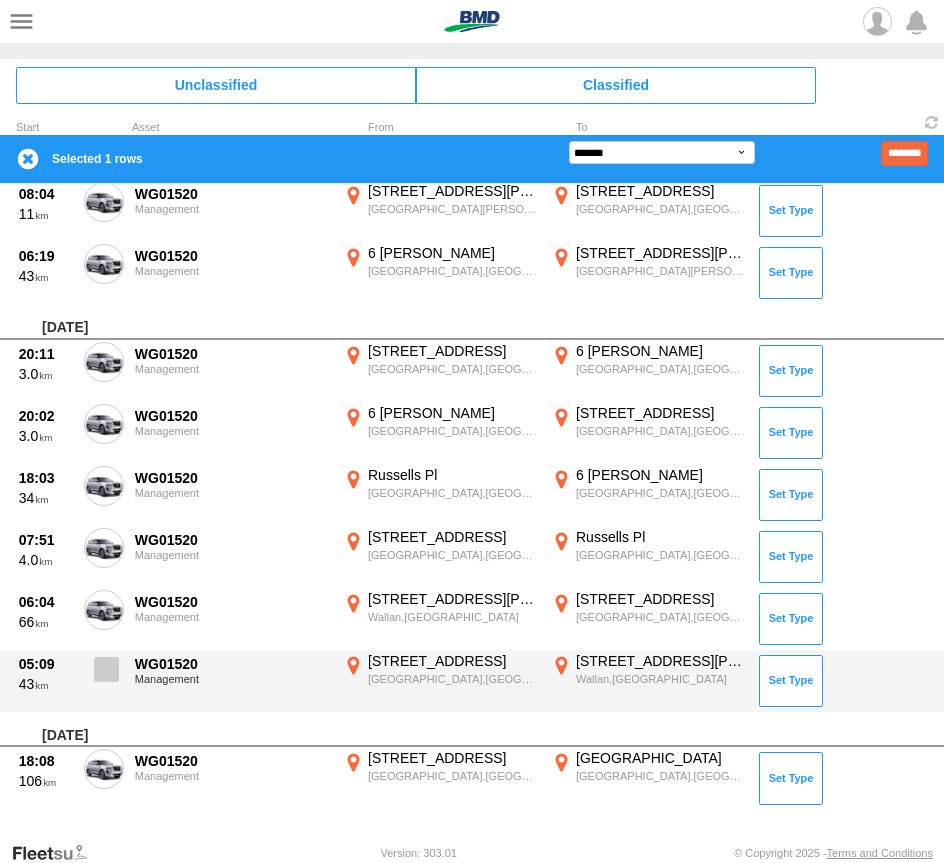 click at bounding box center [106, 669] 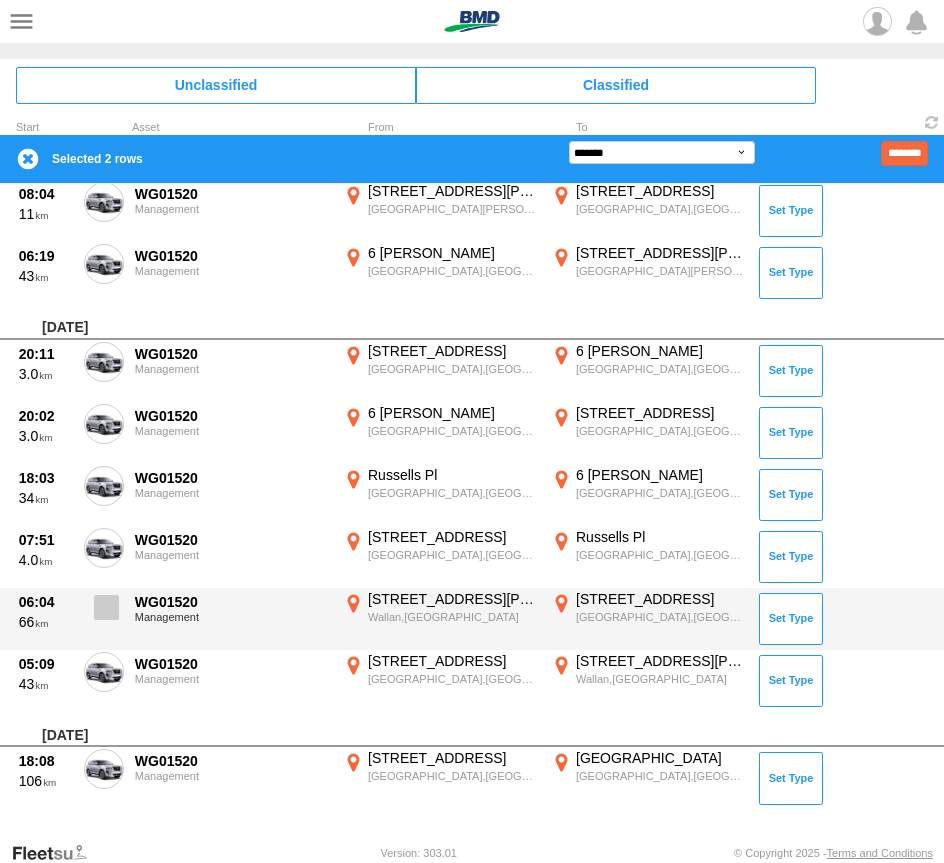 click at bounding box center (104, 613) 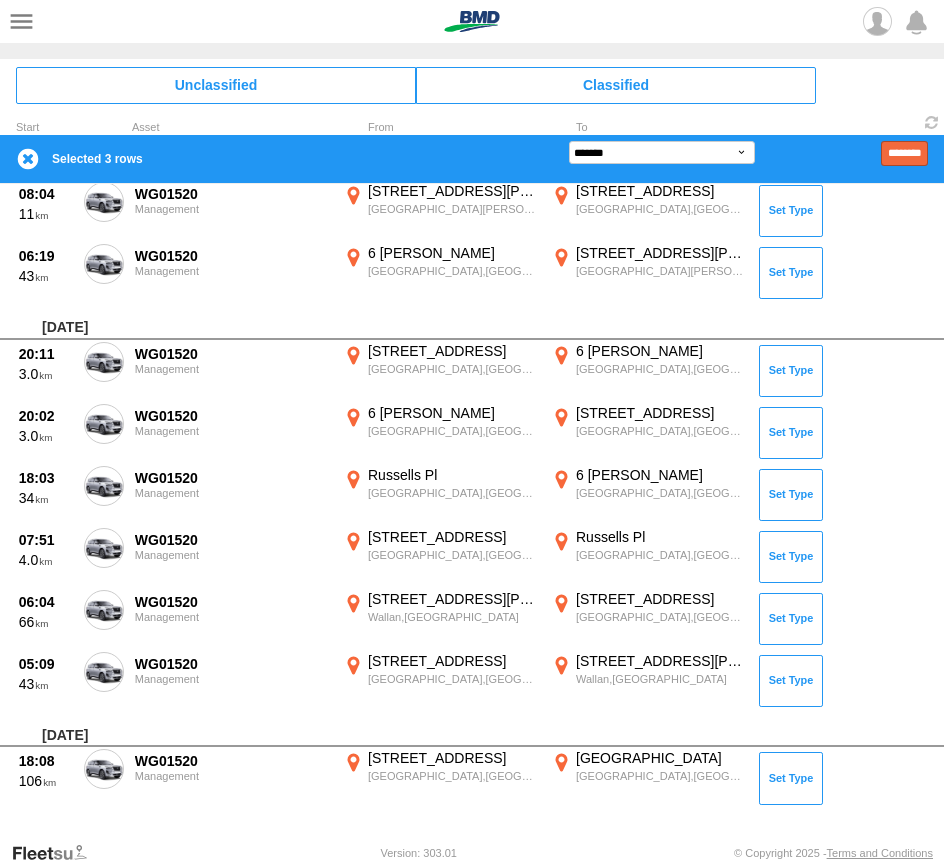 click on "********" at bounding box center (904, 153) 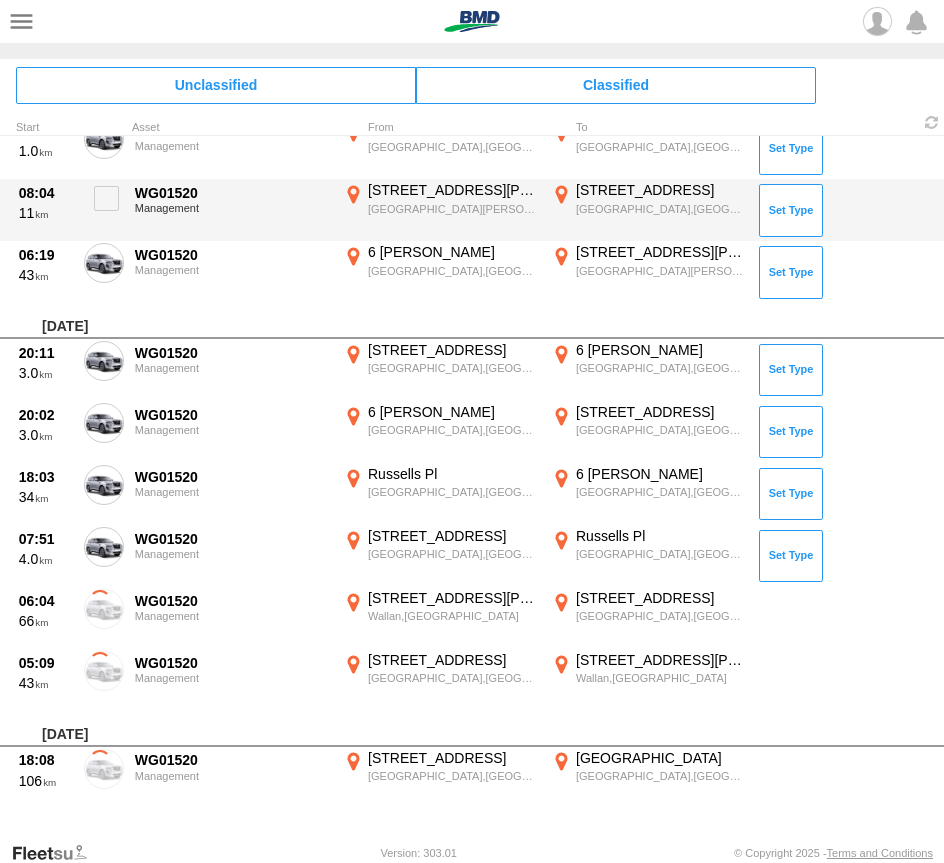 scroll, scrollTop: 2845, scrollLeft: 0, axis: vertical 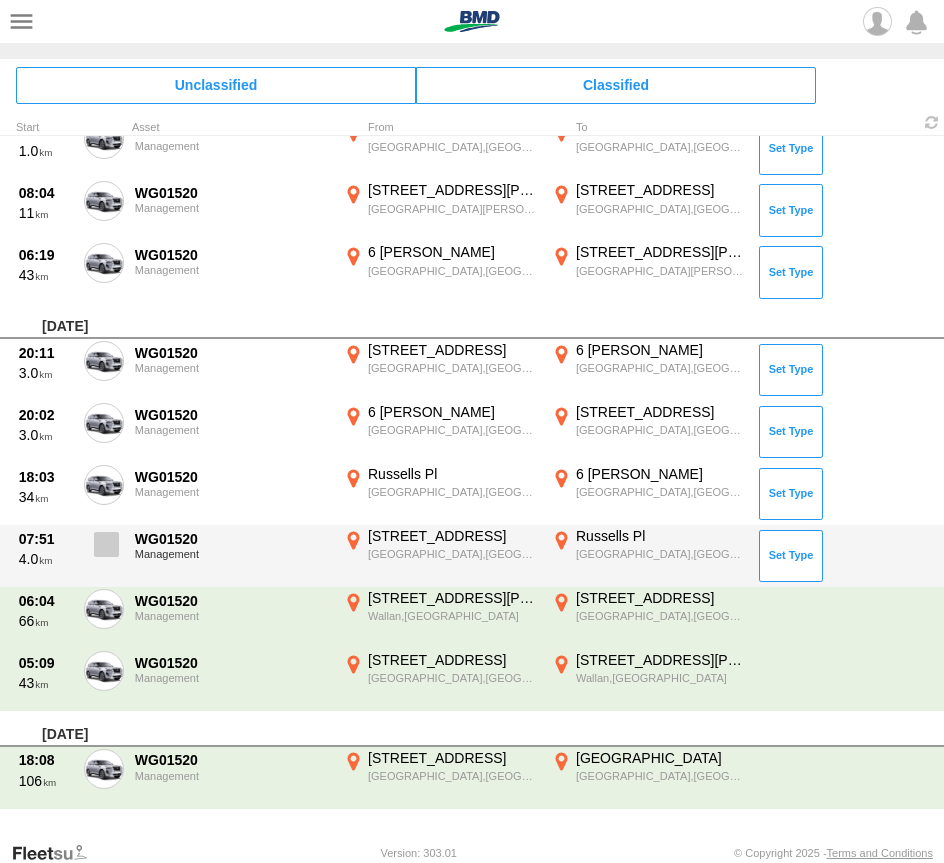 click at bounding box center [106, 544] 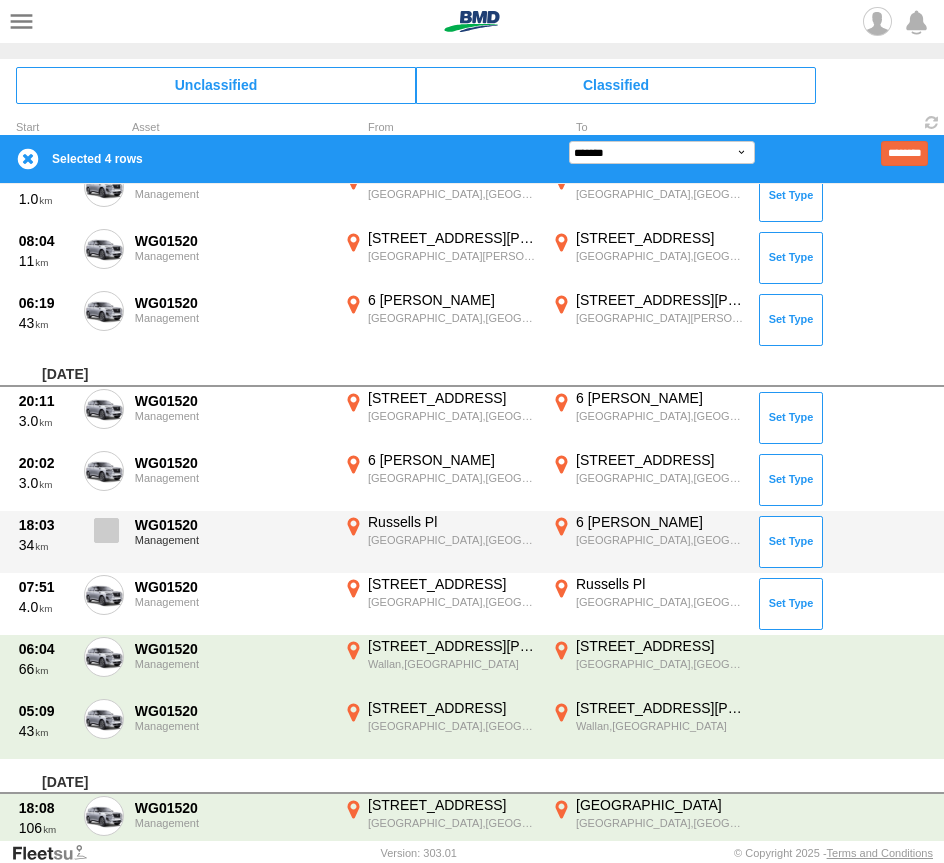 click at bounding box center (106, 530) 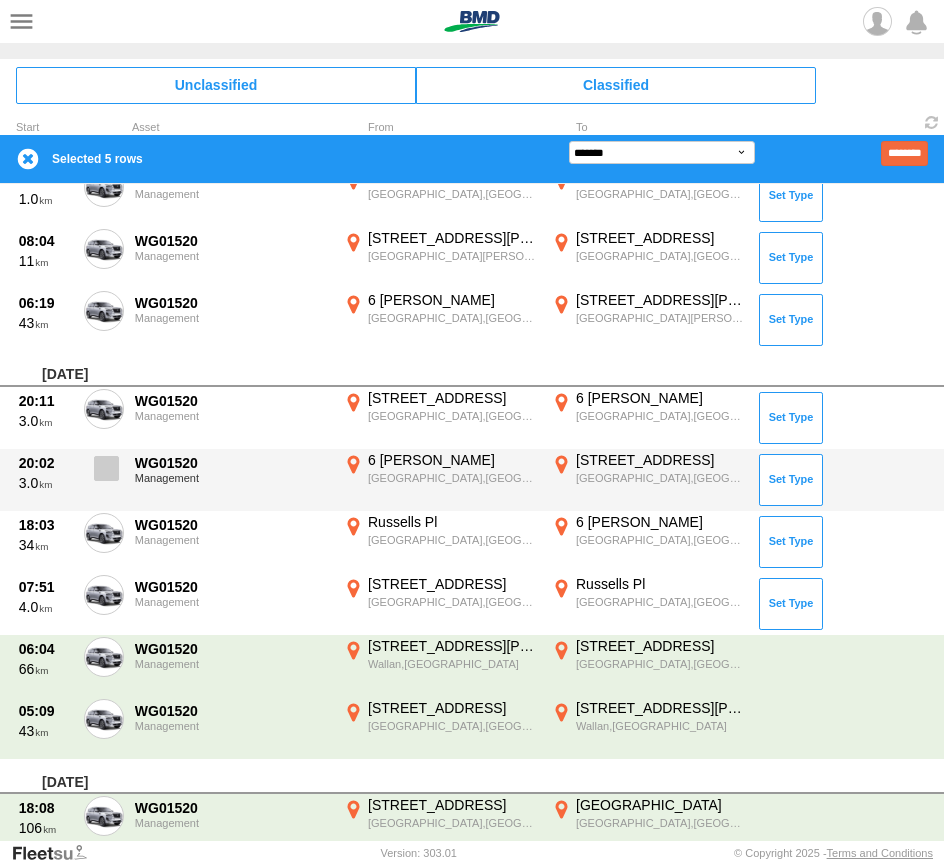 click at bounding box center (106, 468) 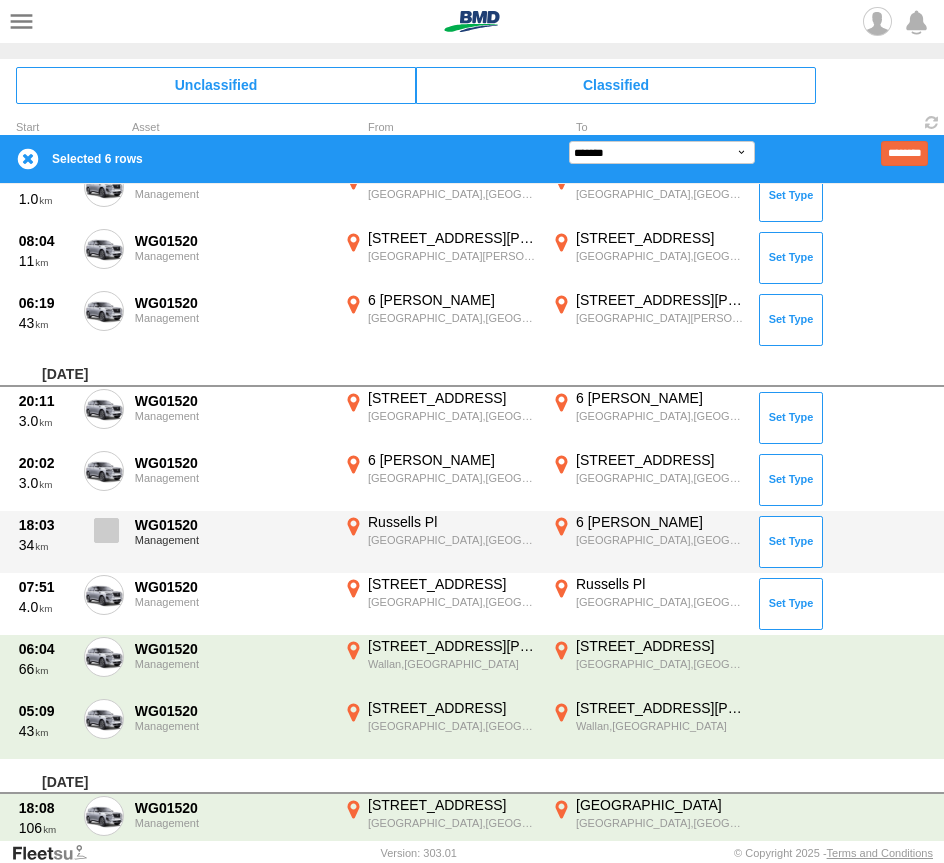 click at bounding box center [106, 530] 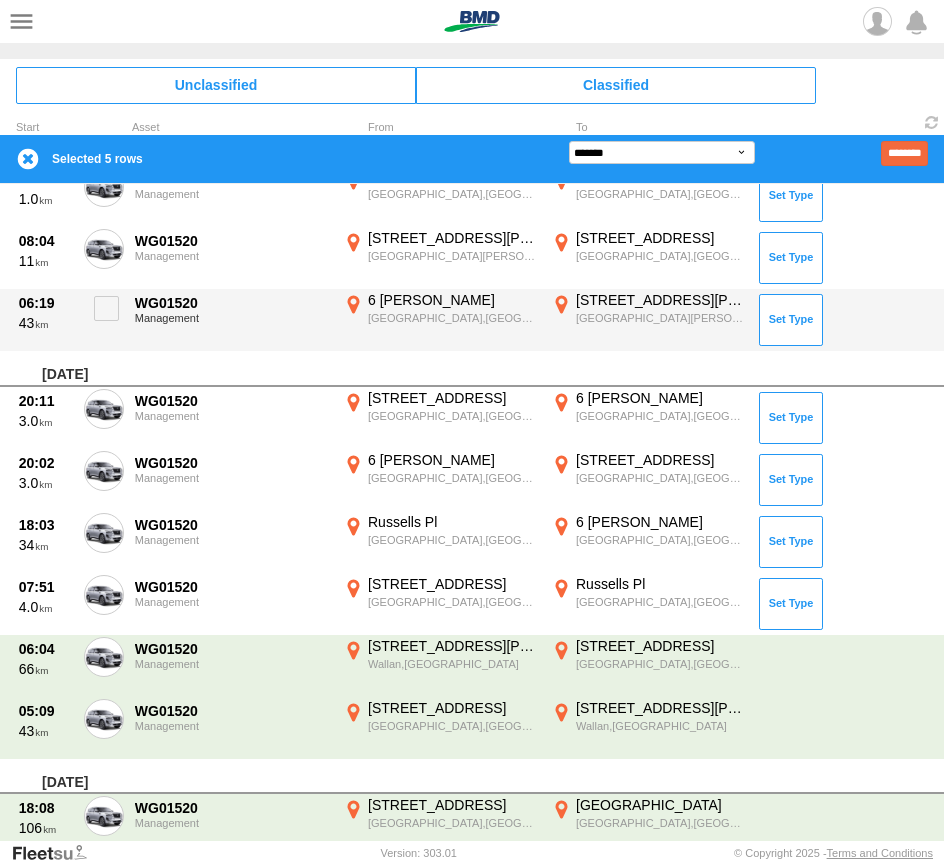 scroll, scrollTop: 2707, scrollLeft: 0, axis: vertical 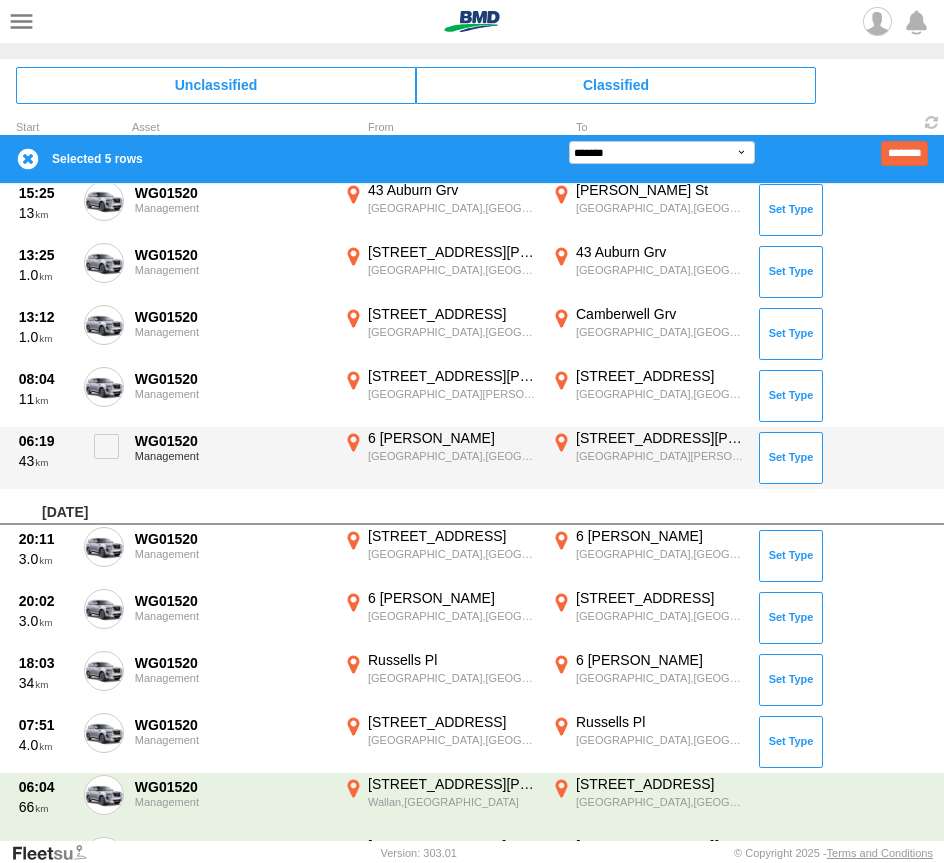 click on "06:19
43
WG01520
Management
6 Kilee Pl
Avondale Heights,VIC
-37.75349 144.86748
34-36 Blackburn Rd
Blackburn,VIC
-37.82217 145.15256" at bounding box center (472, 458) 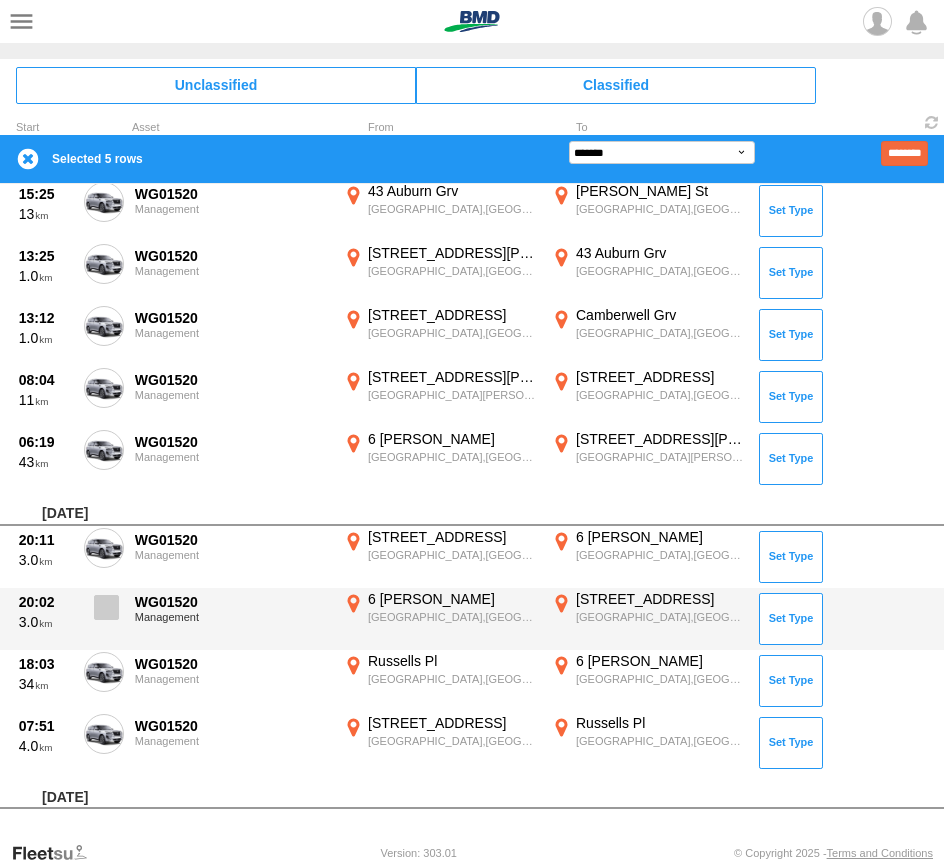 click at bounding box center (106, 607) 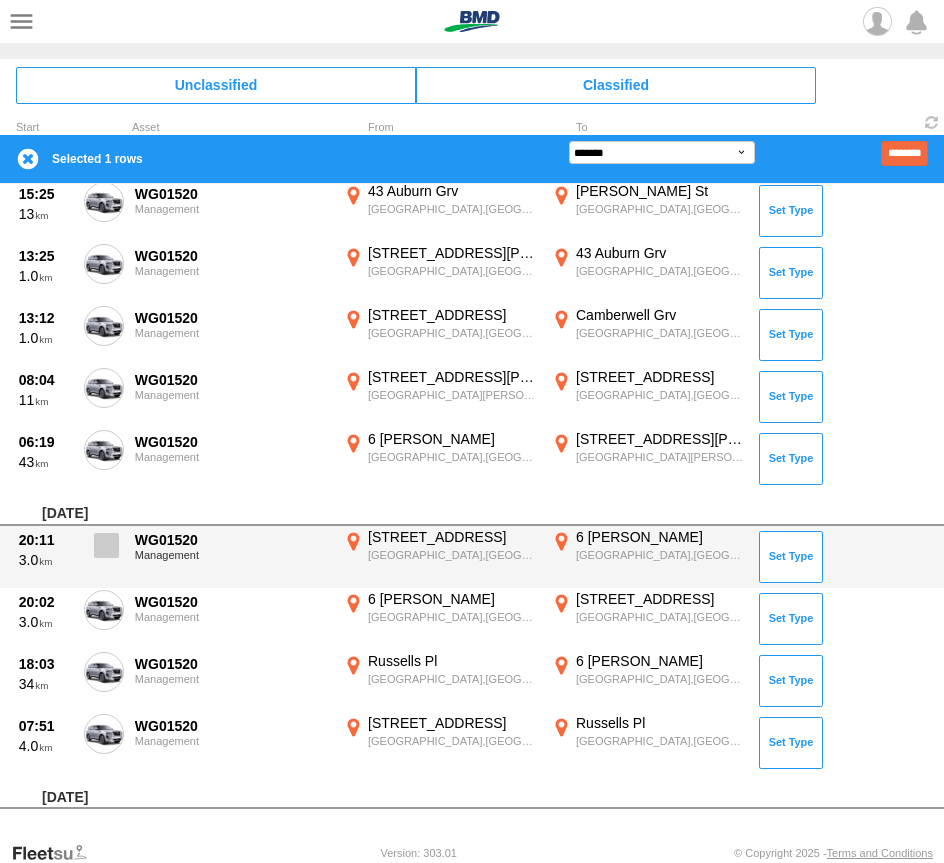 click at bounding box center [104, 551] 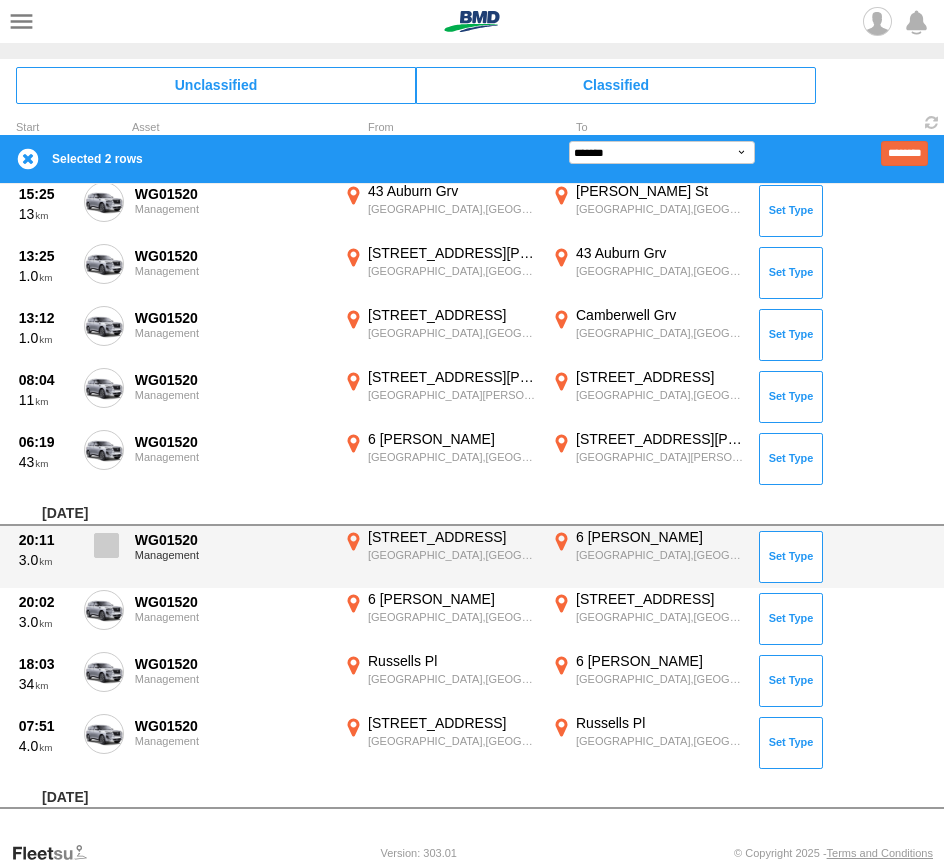 click at bounding box center (106, 545) 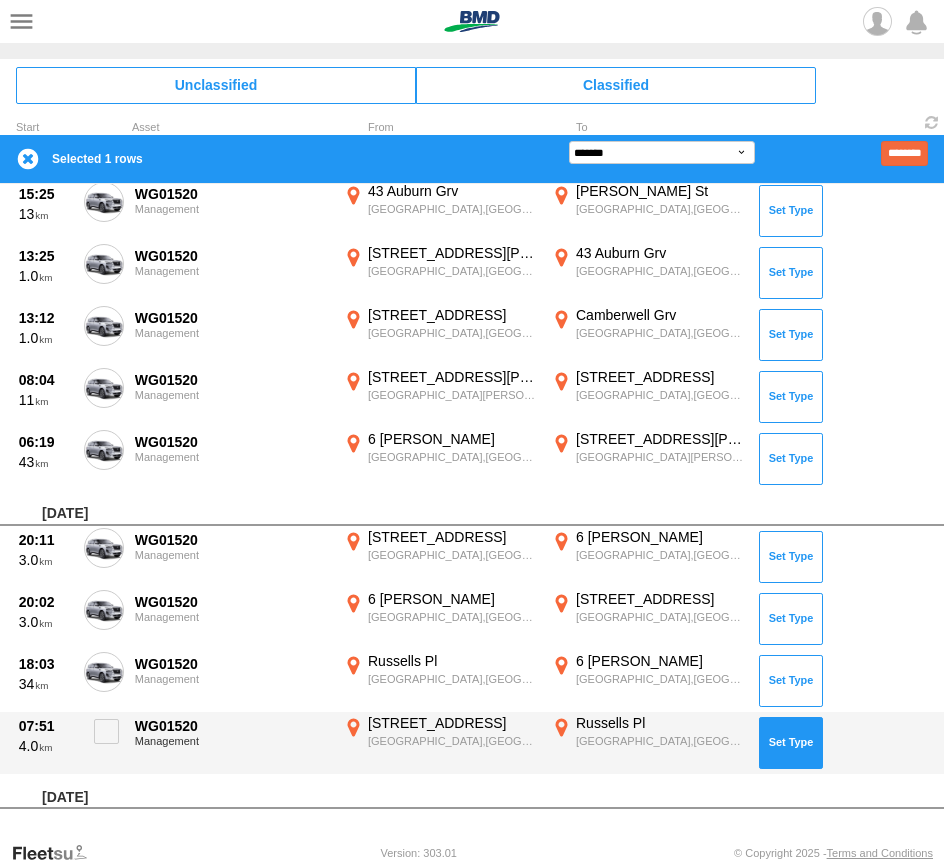 click at bounding box center (791, 743) 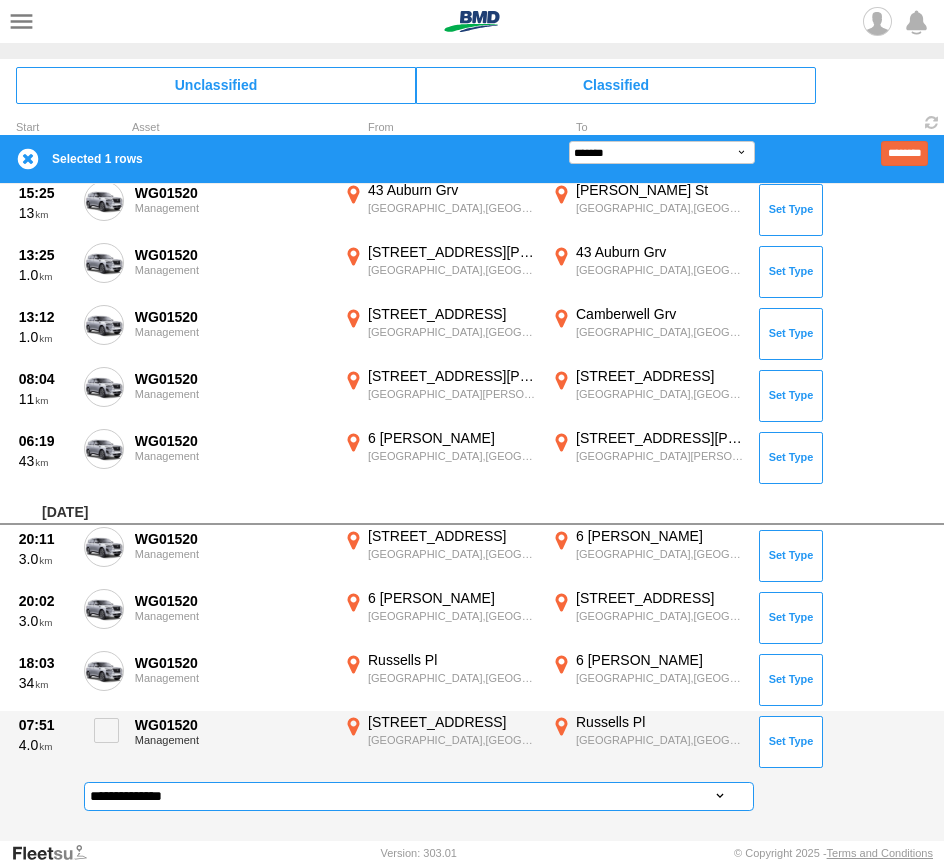 click on "**********" at bounding box center (419, 796) 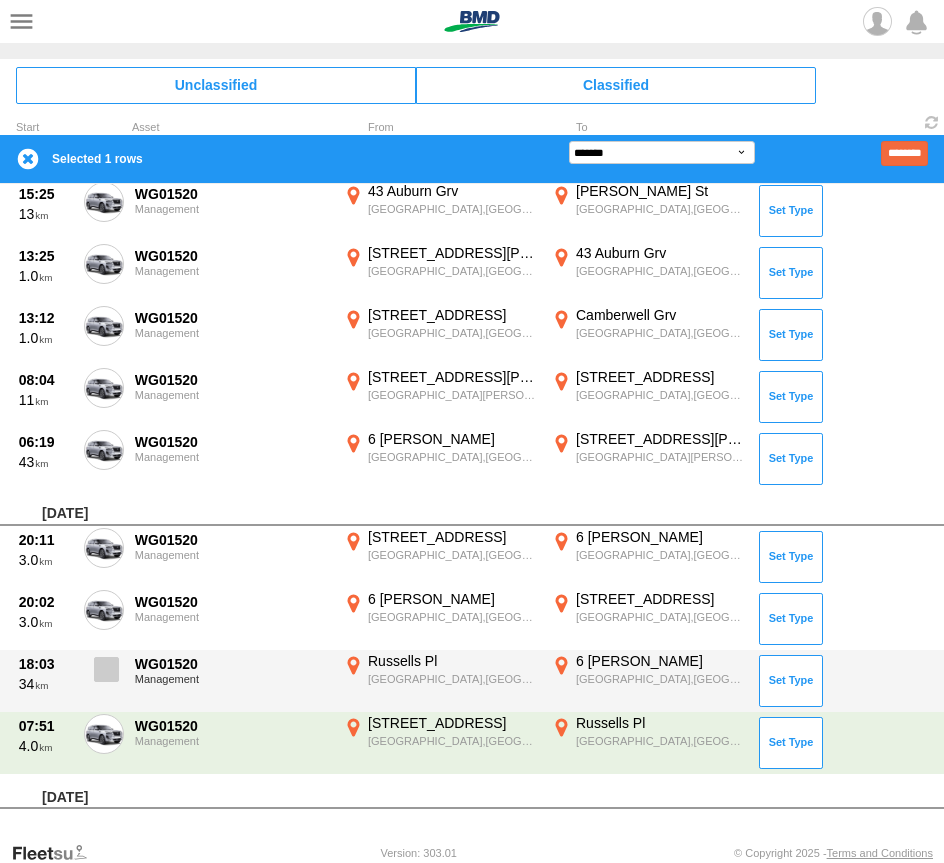 click at bounding box center (106, 669) 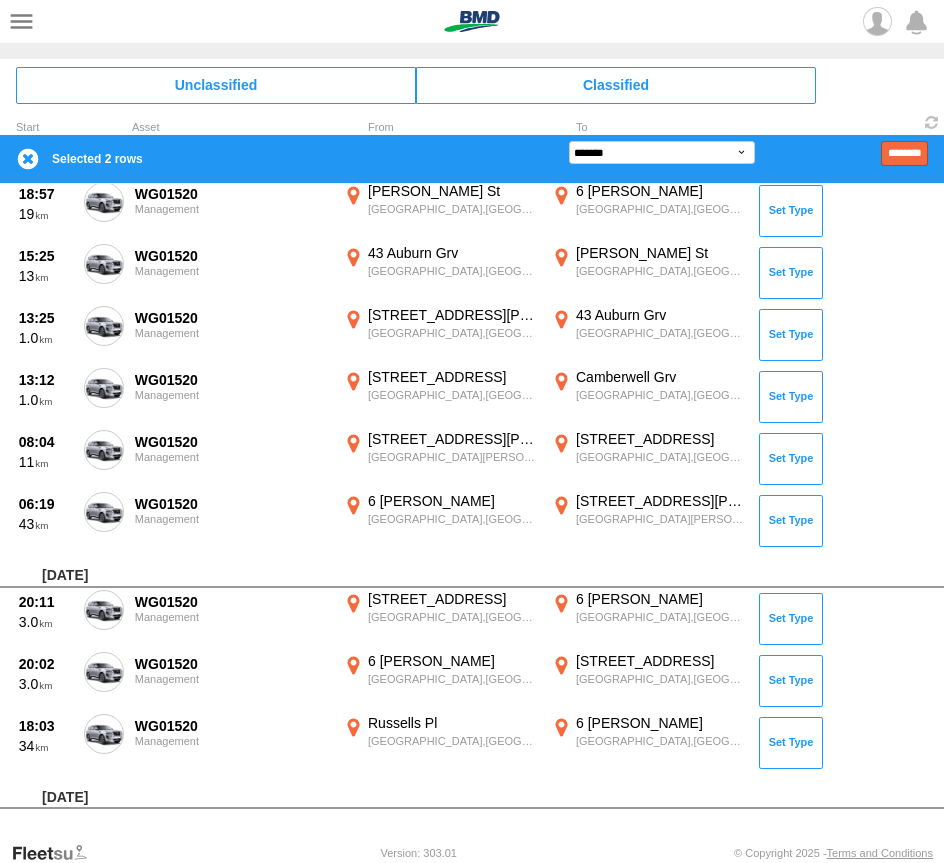 click on "********" at bounding box center (904, 153) 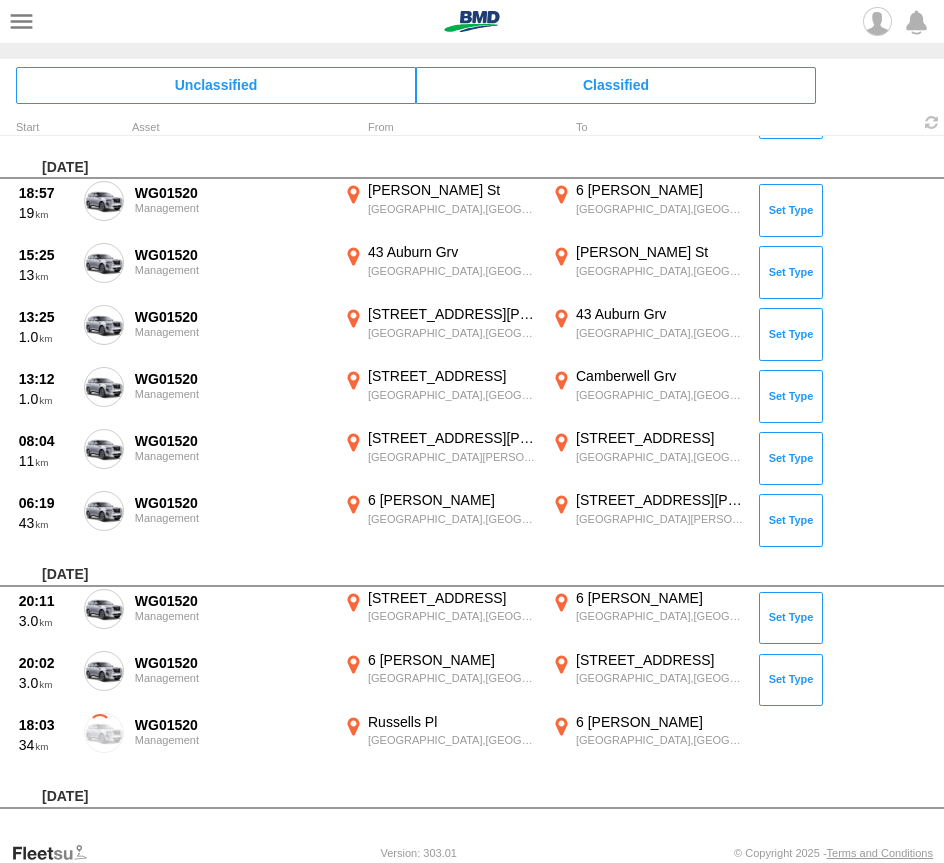 scroll, scrollTop: 2597, scrollLeft: 0, axis: vertical 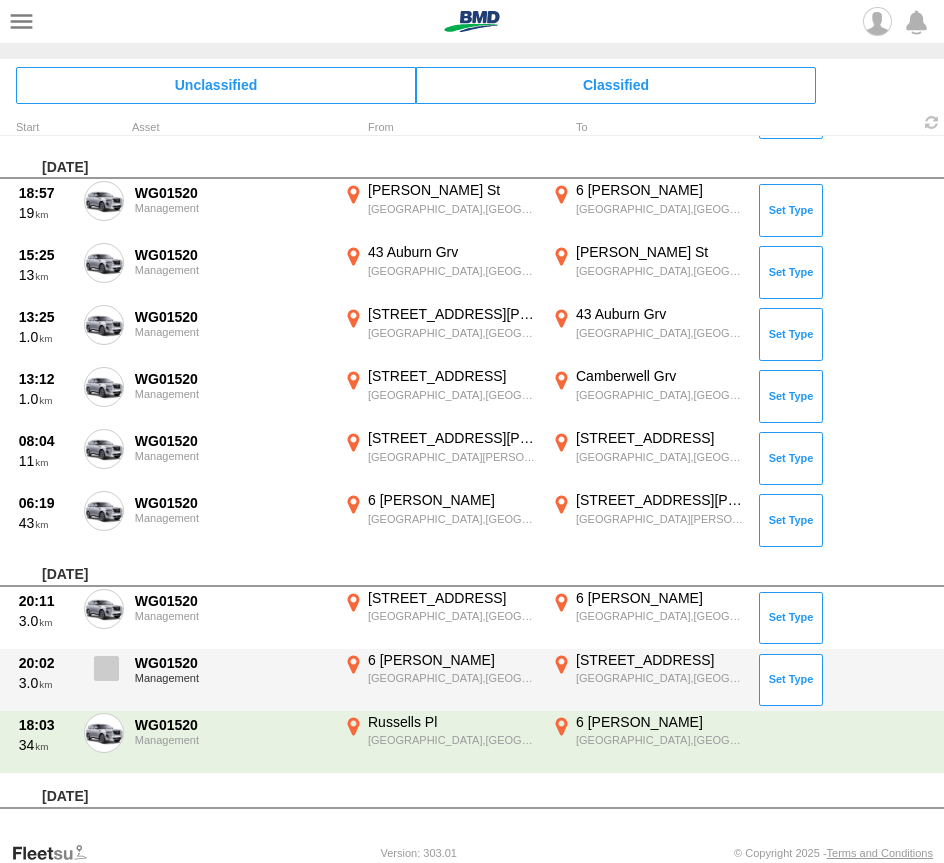 click at bounding box center [106, 668] 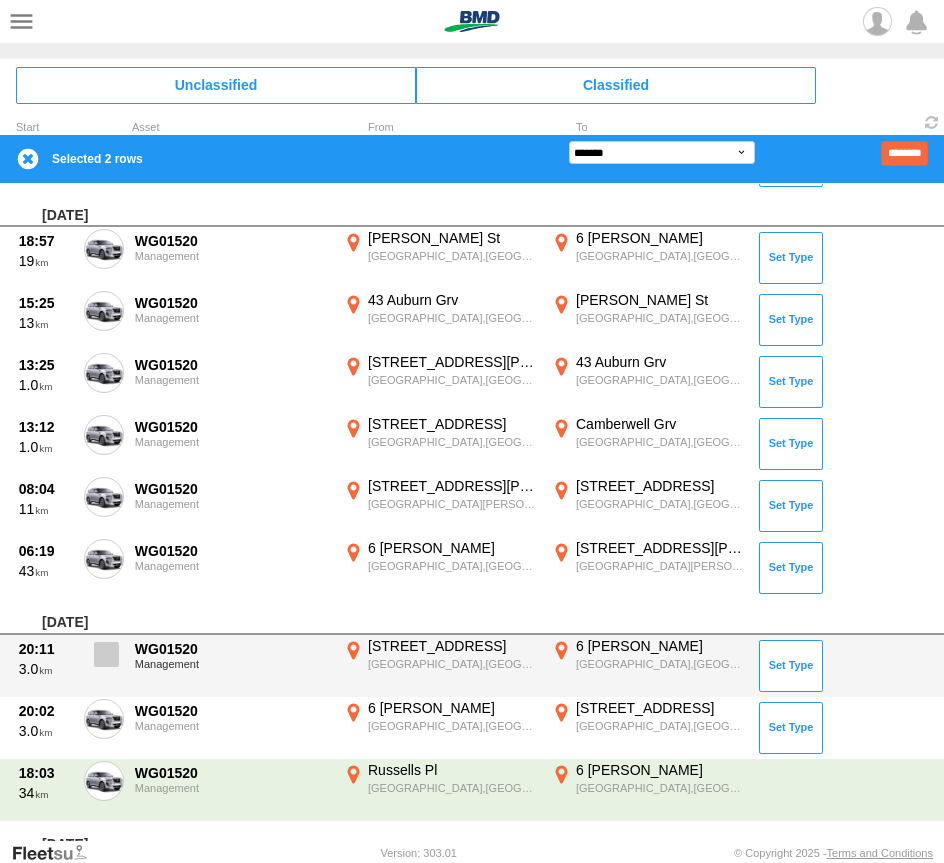 click at bounding box center (106, 654) 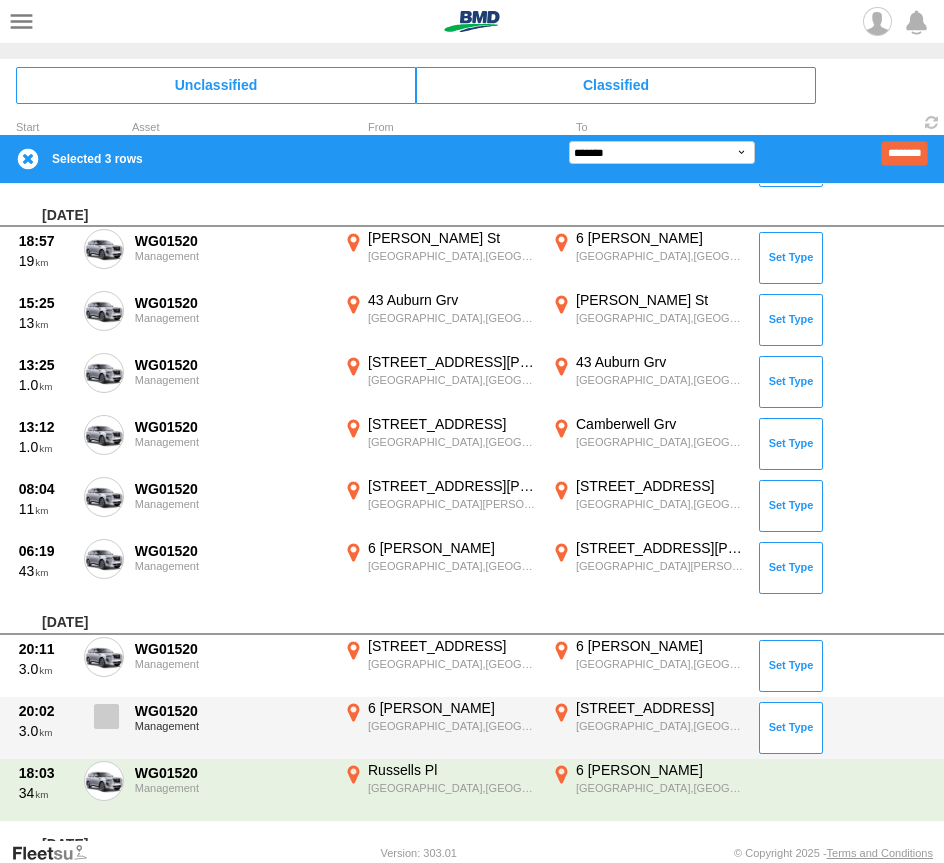 click at bounding box center (104, 722) 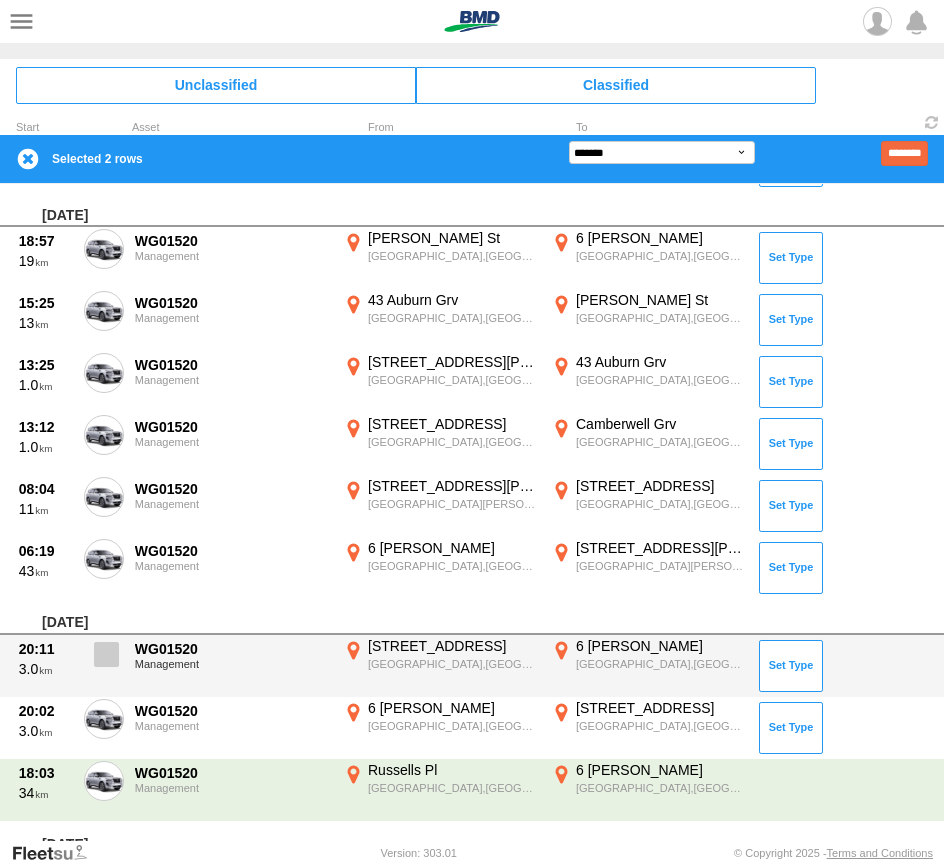 click at bounding box center [106, 654] 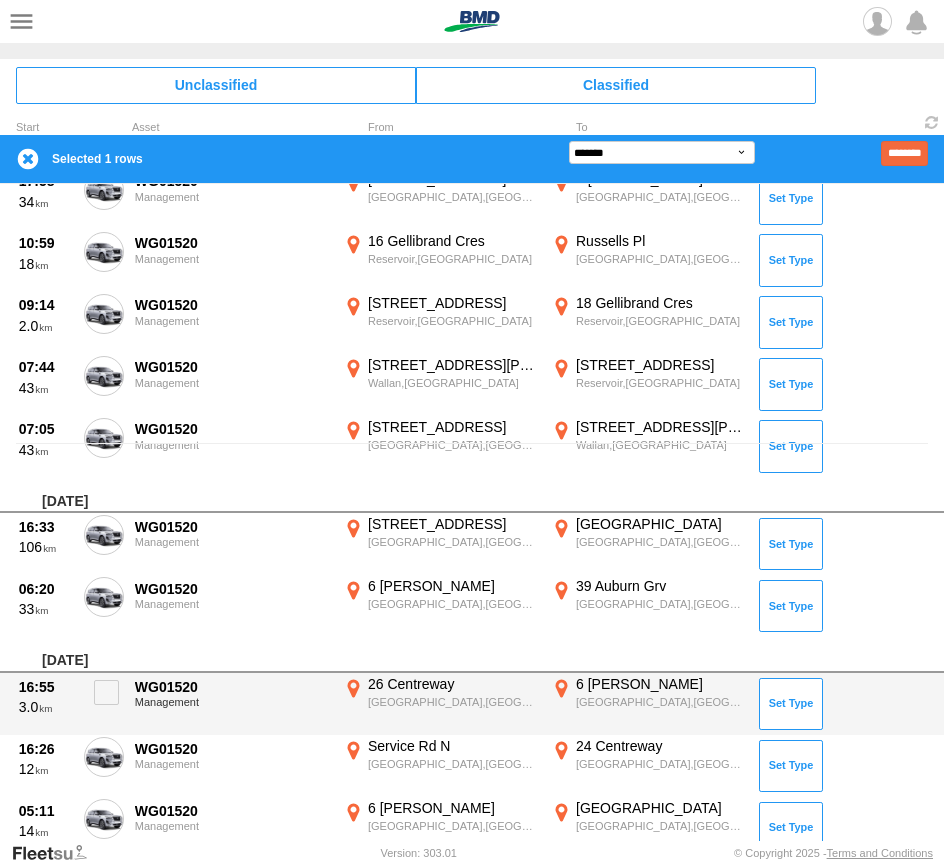scroll, scrollTop: 0, scrollLeft: 0, axis: both 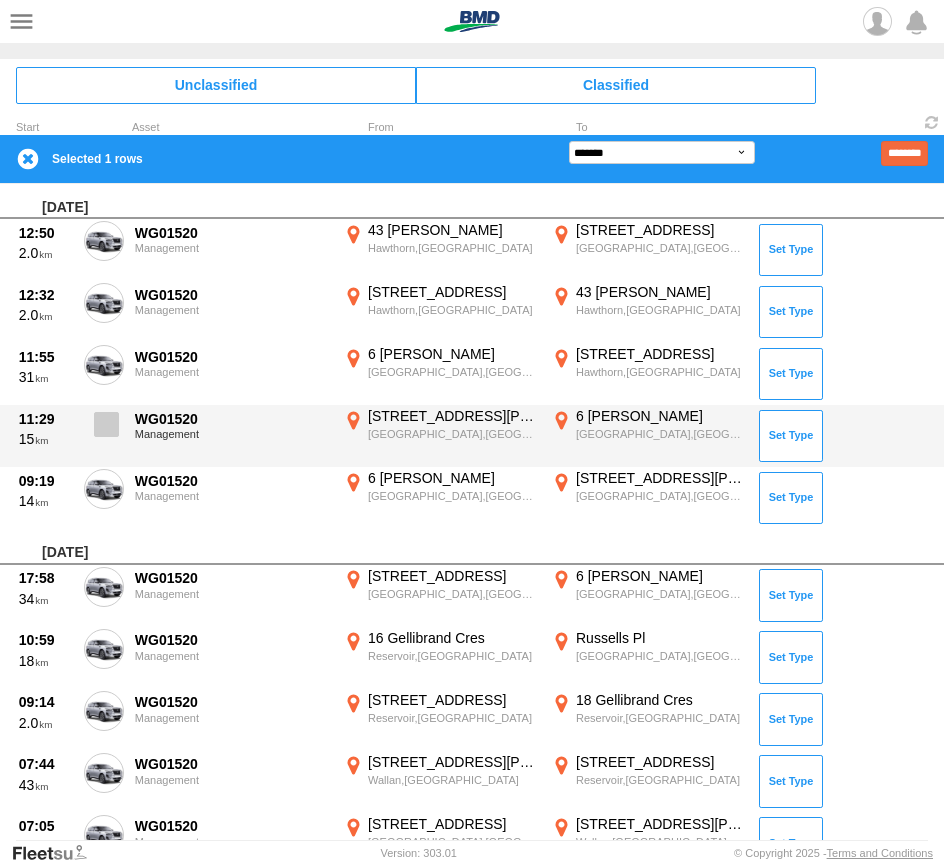 click at bounding box center [106, 424] 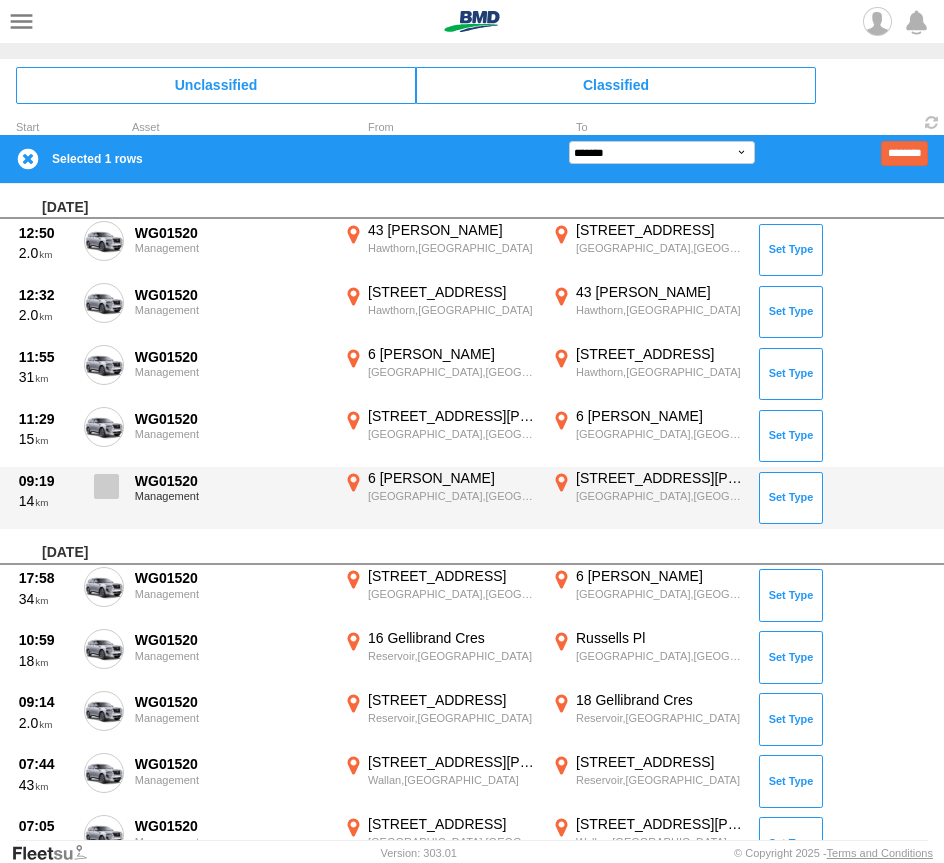 click at bounding box center [106, 486] 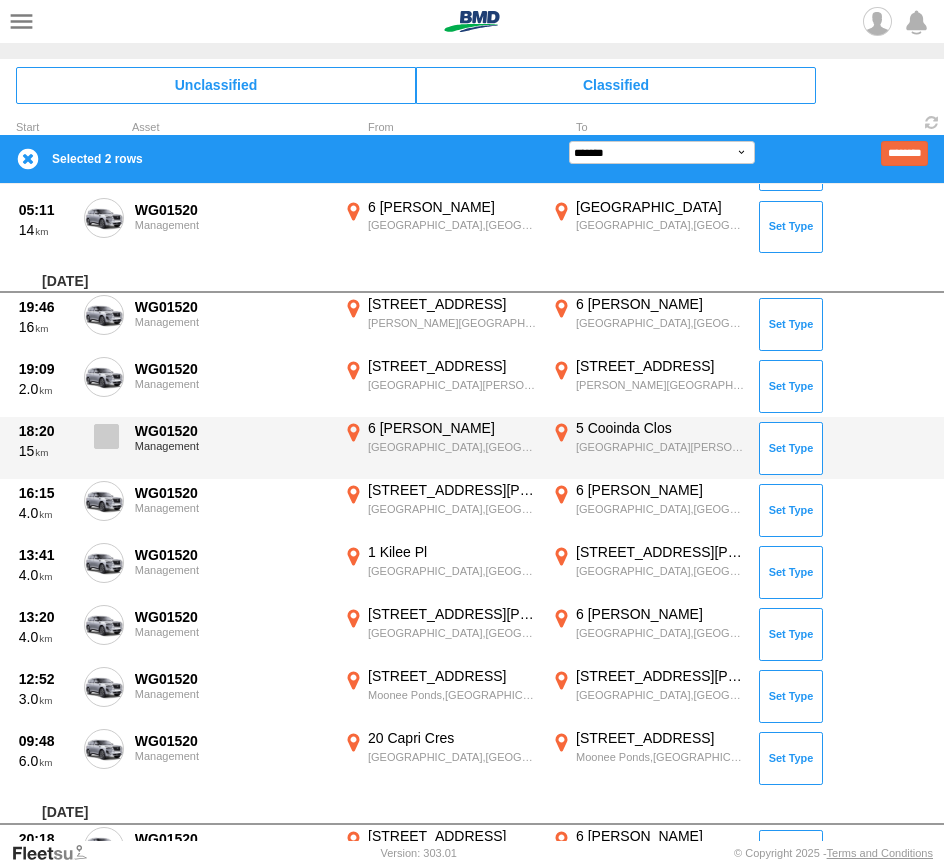 scroll, scrollTop: 1000, scrollLeft: 0, axis: vertical 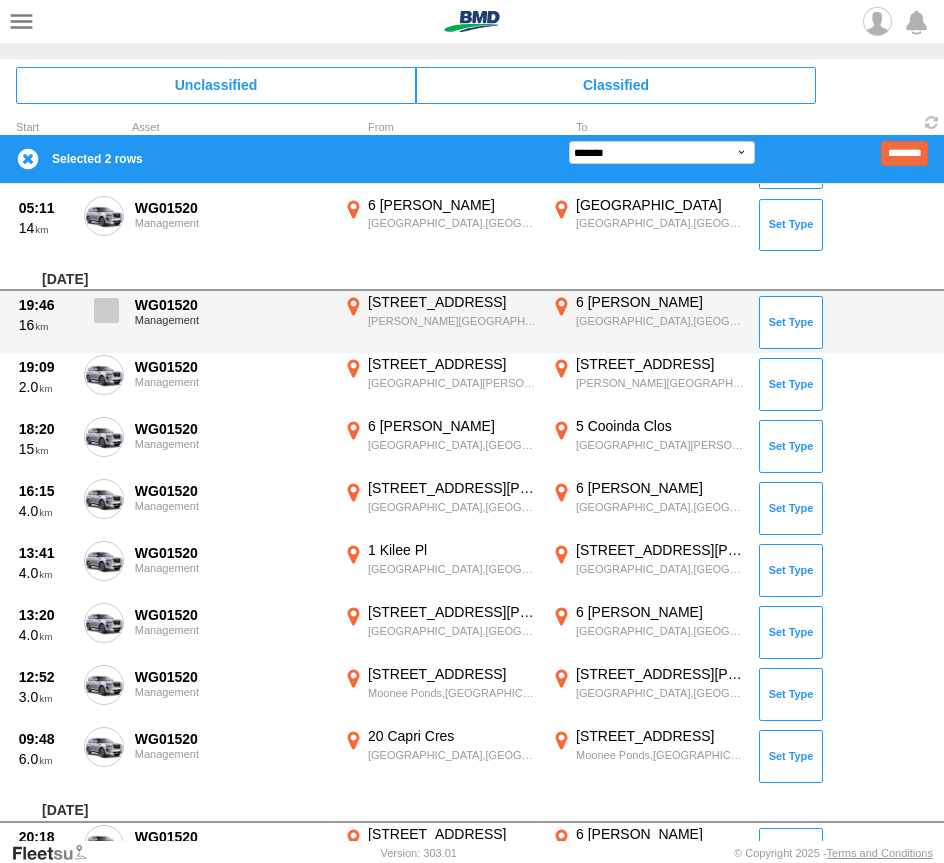 click at bounding box center [104, 316] 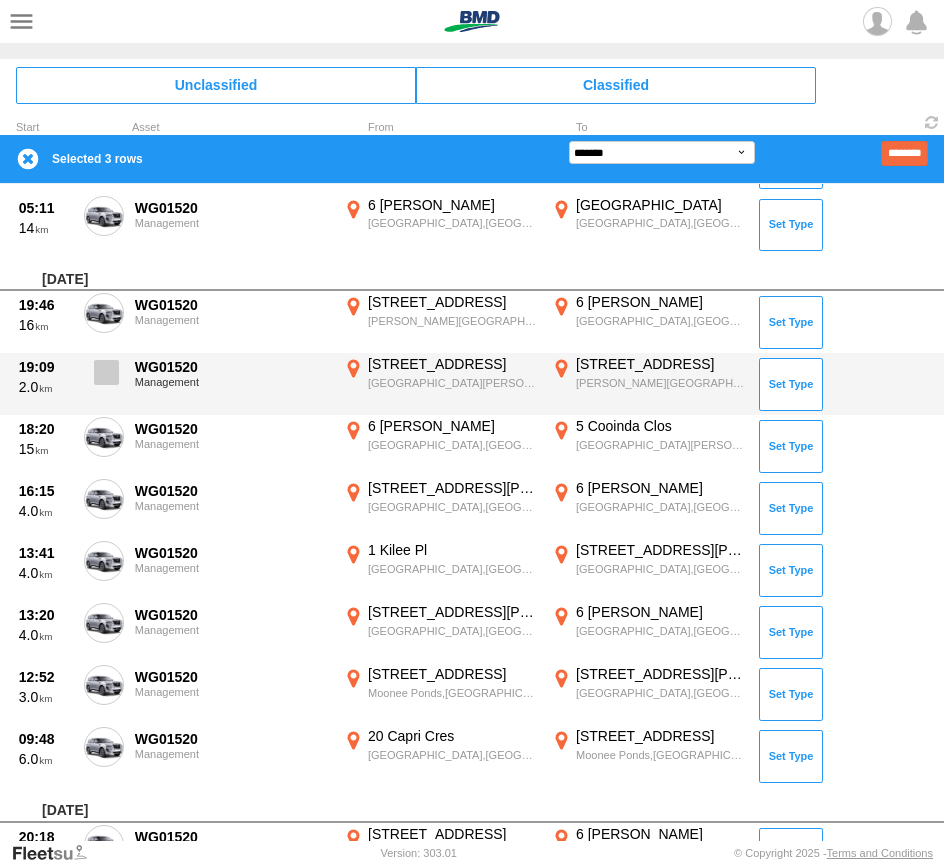 click at bounding box center [106, 372] 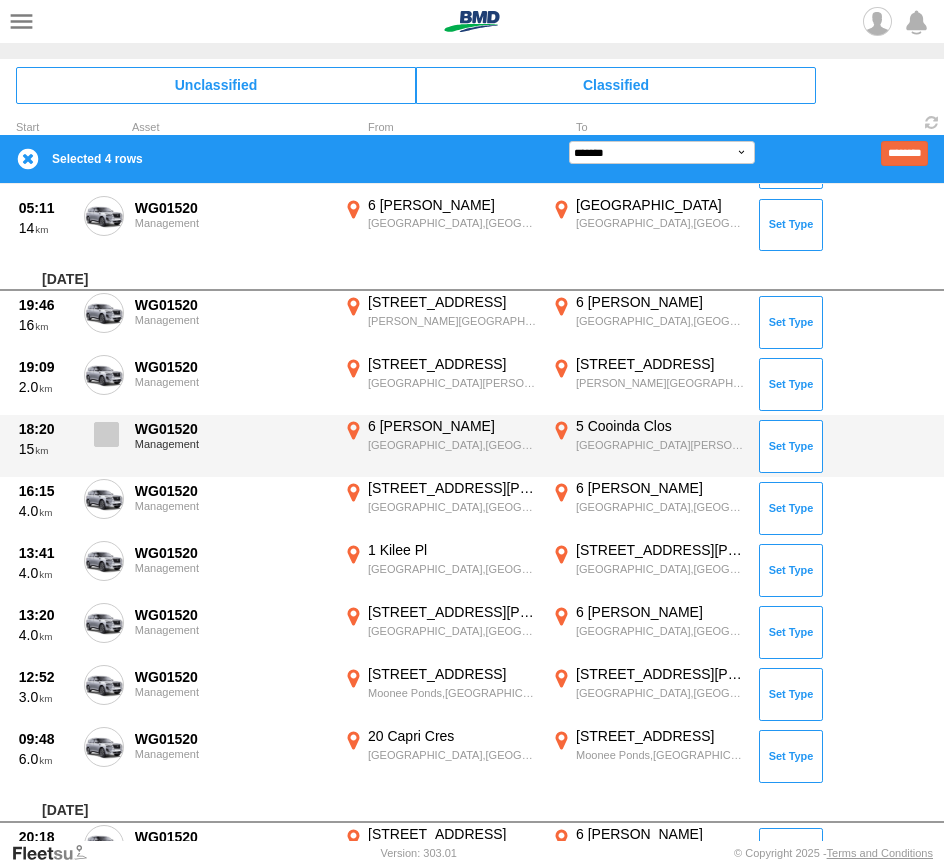 drag, startPoint x: 109, startPoint y: 435, endPoint x: 115, endPoint y: 455, distance: 20.880613 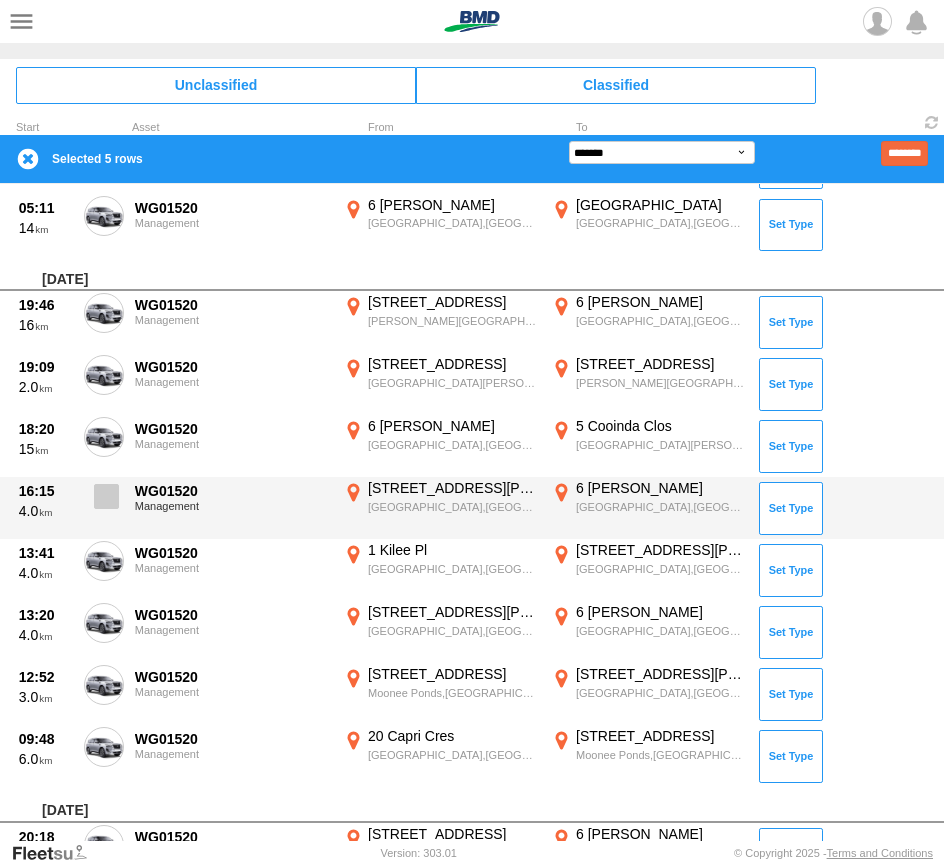 click at bounding box center [104, 502] 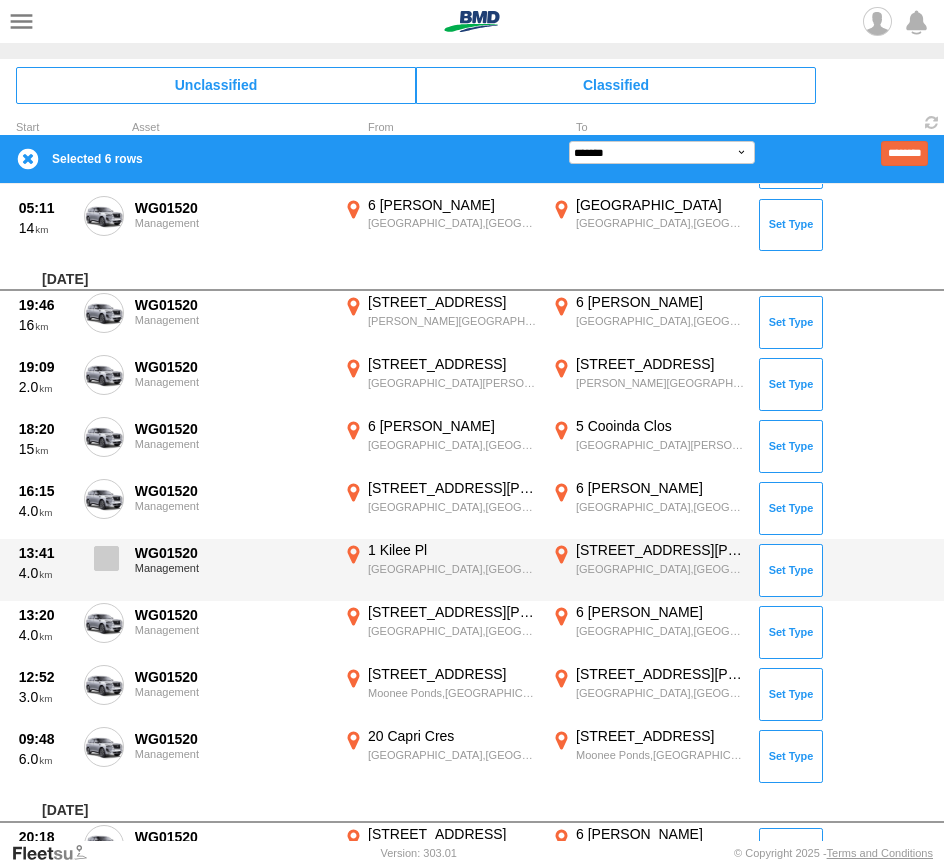 click at bounding box center (106, 558) 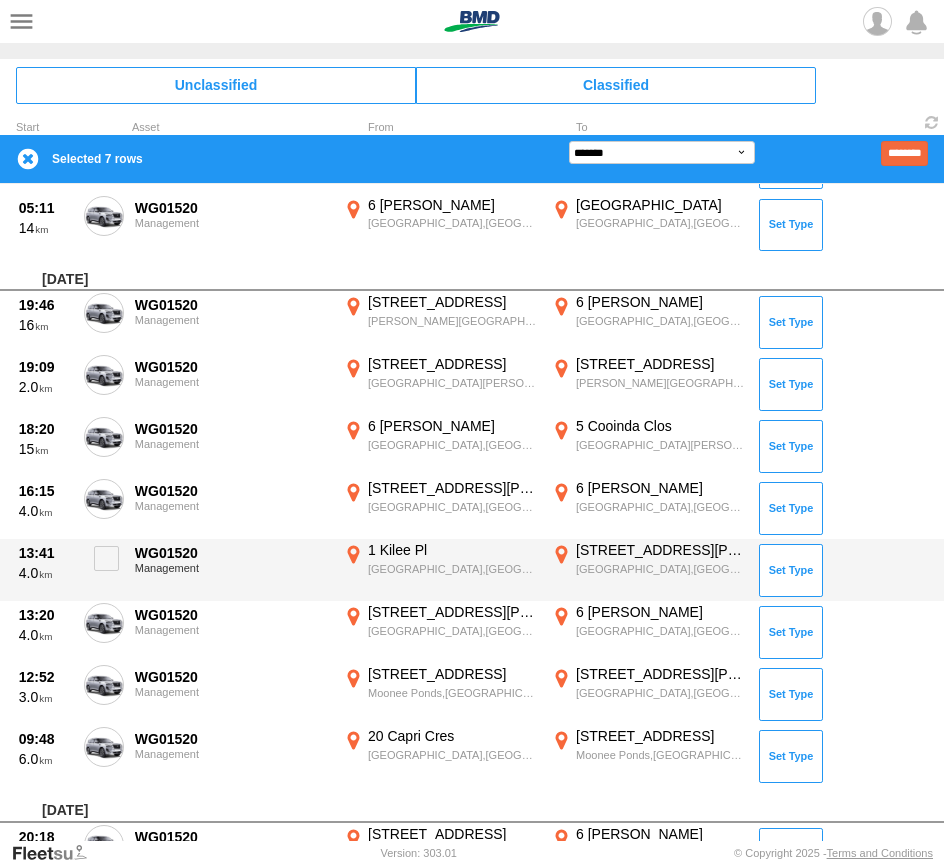 drag, startPoint x: 115, startPoint y: 594, endPoint x: 102, endPoint y: 624, distance: 32.695564 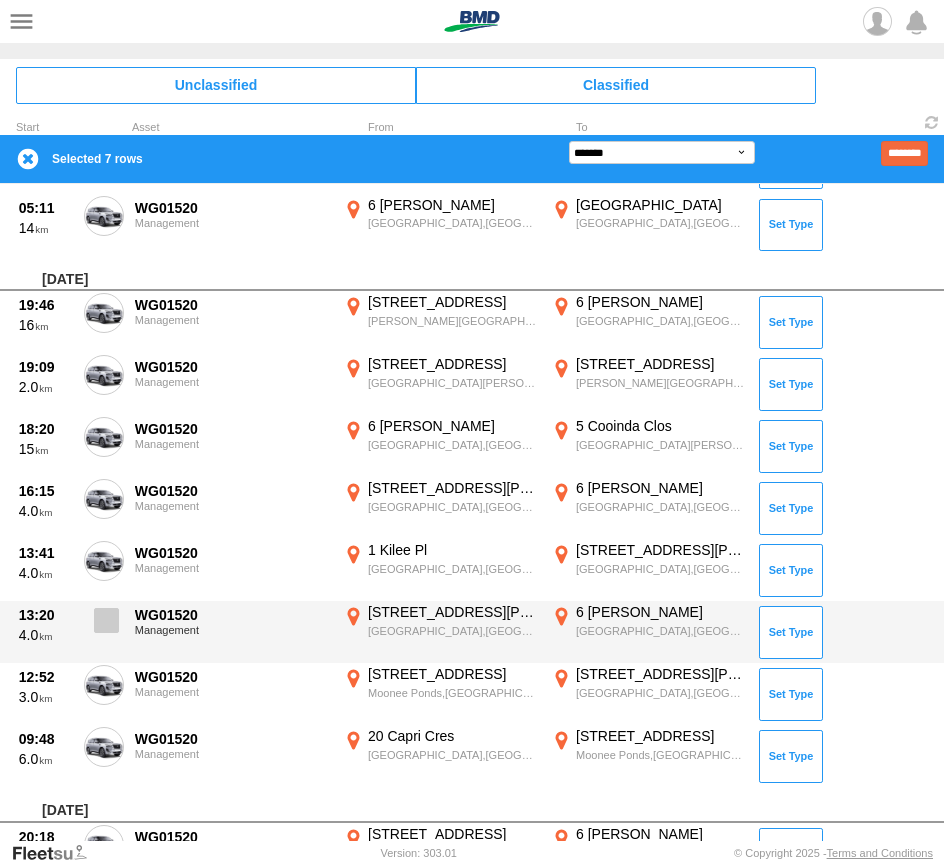 click at bounding box center (106, 620) 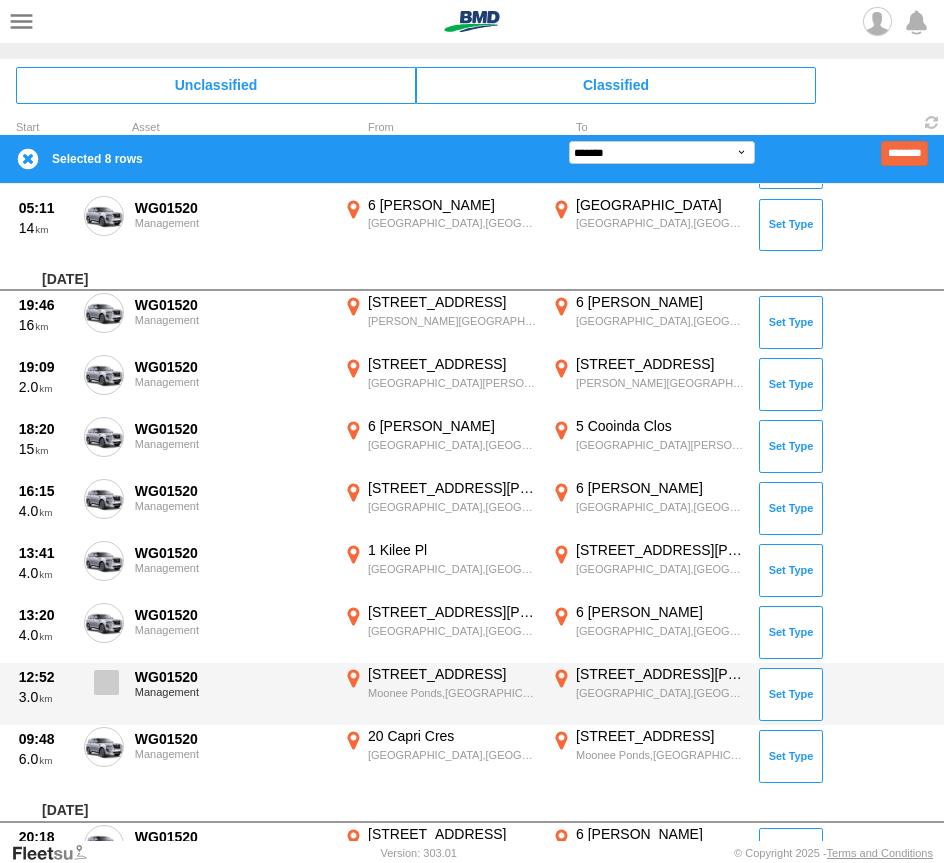 click at bounding box center [104, 688] 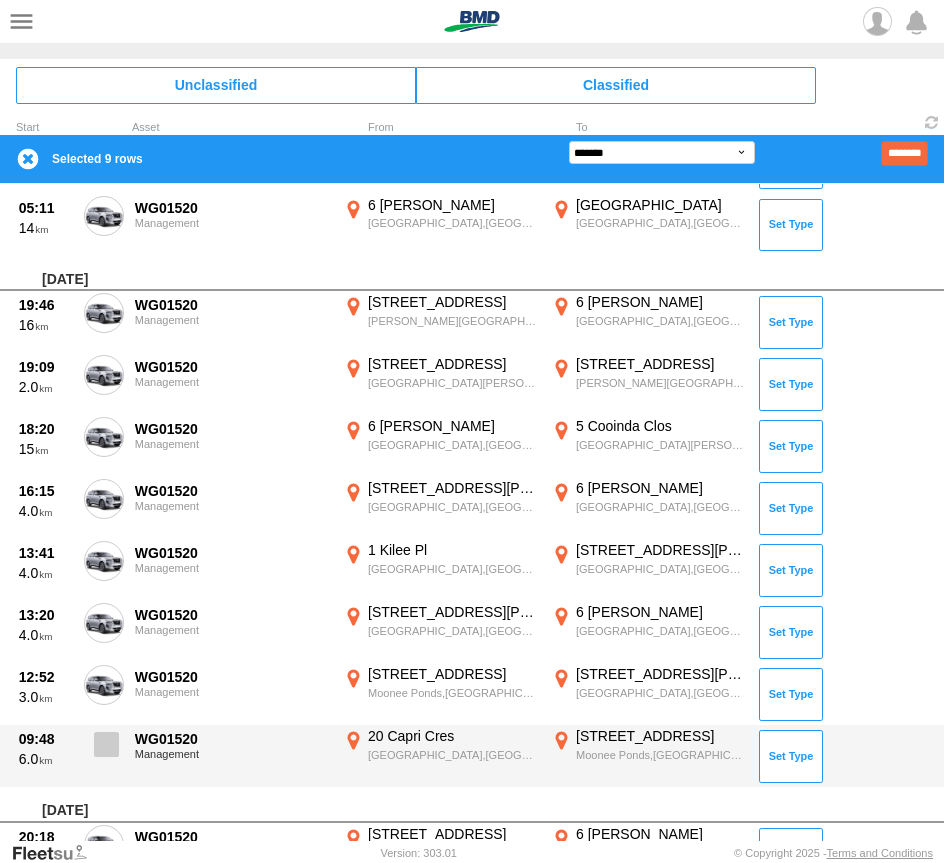 click at bounding box center (106, 744) 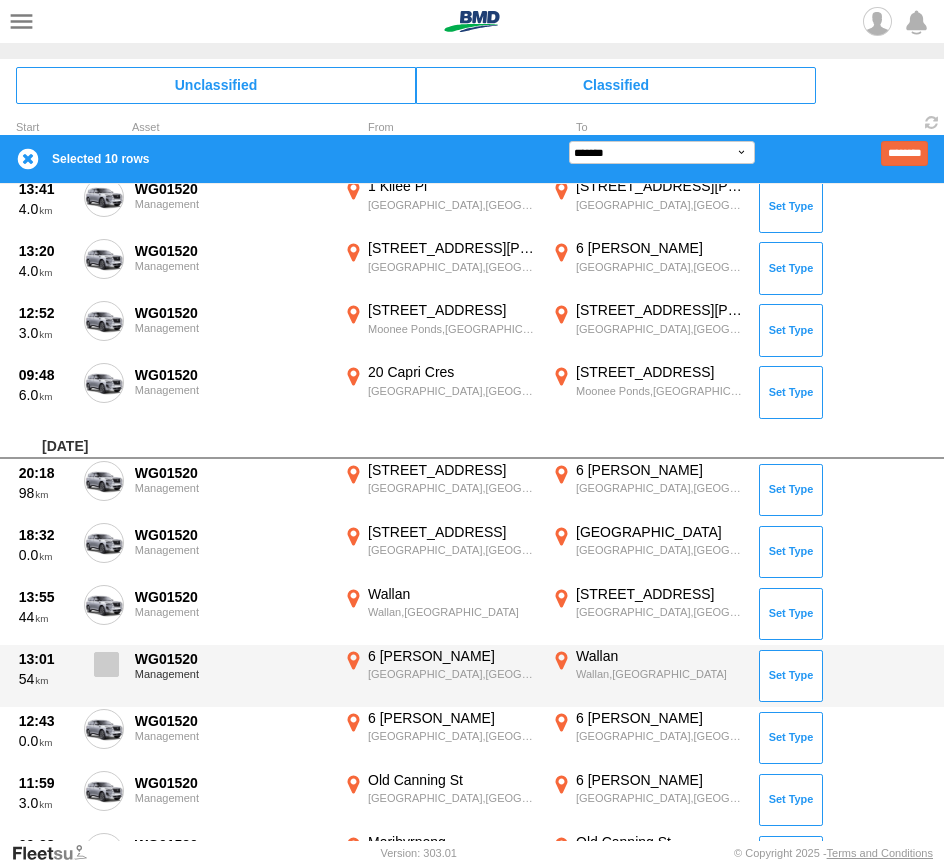 scroll, scrollTop: 1400, scrollLeft: 0, axis: vertical 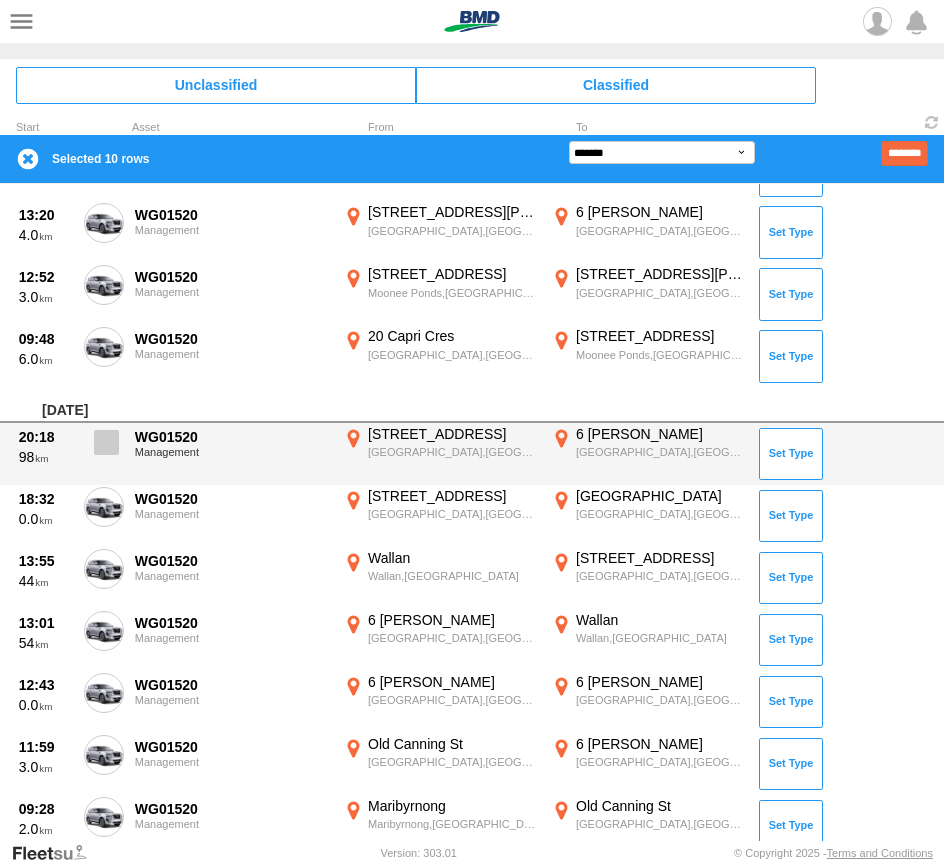 click at bounding box center (106, 442) 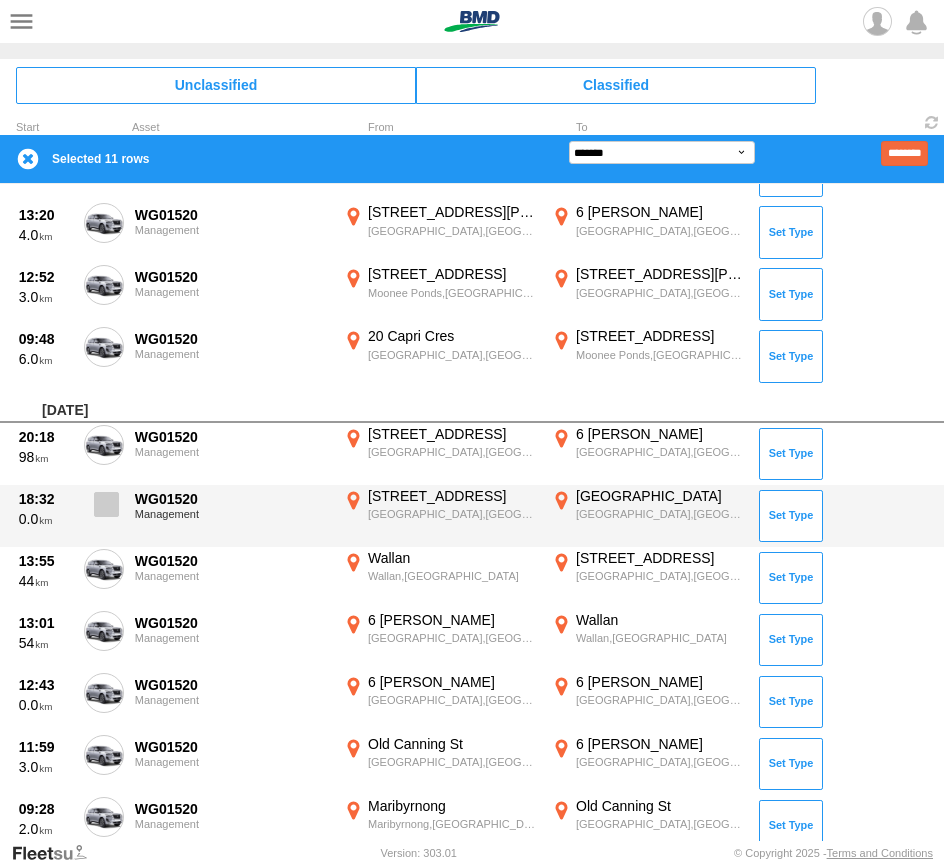 click at bounding box center [106, 504] 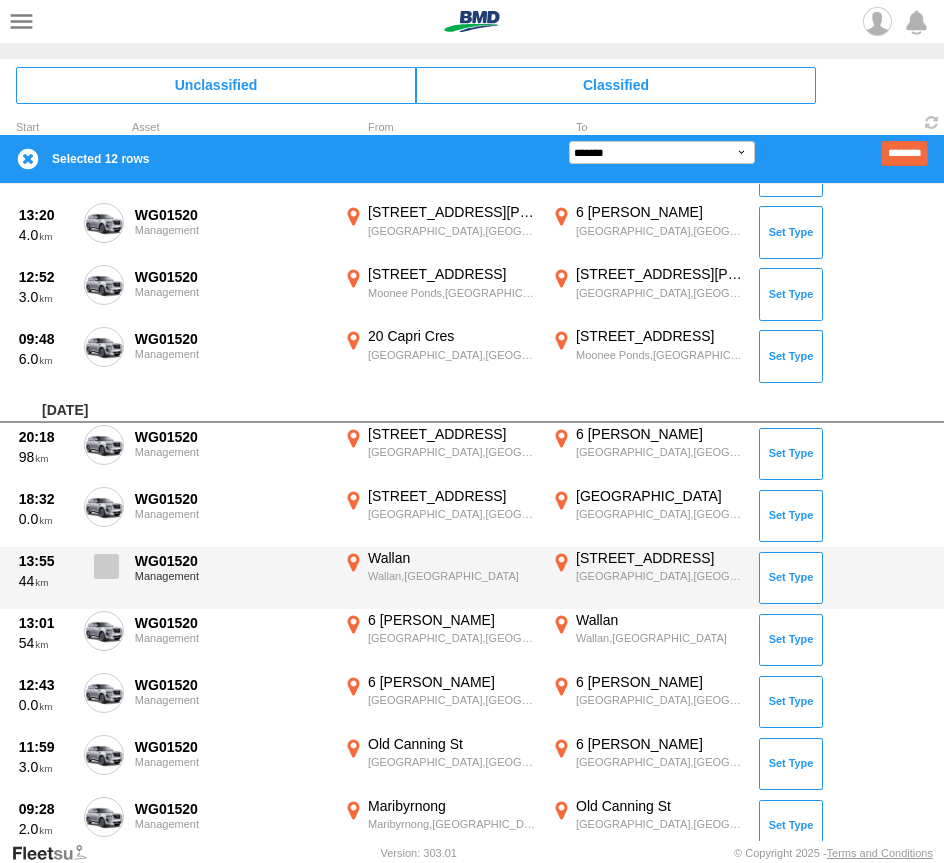 click at bounding box center (104, 572) 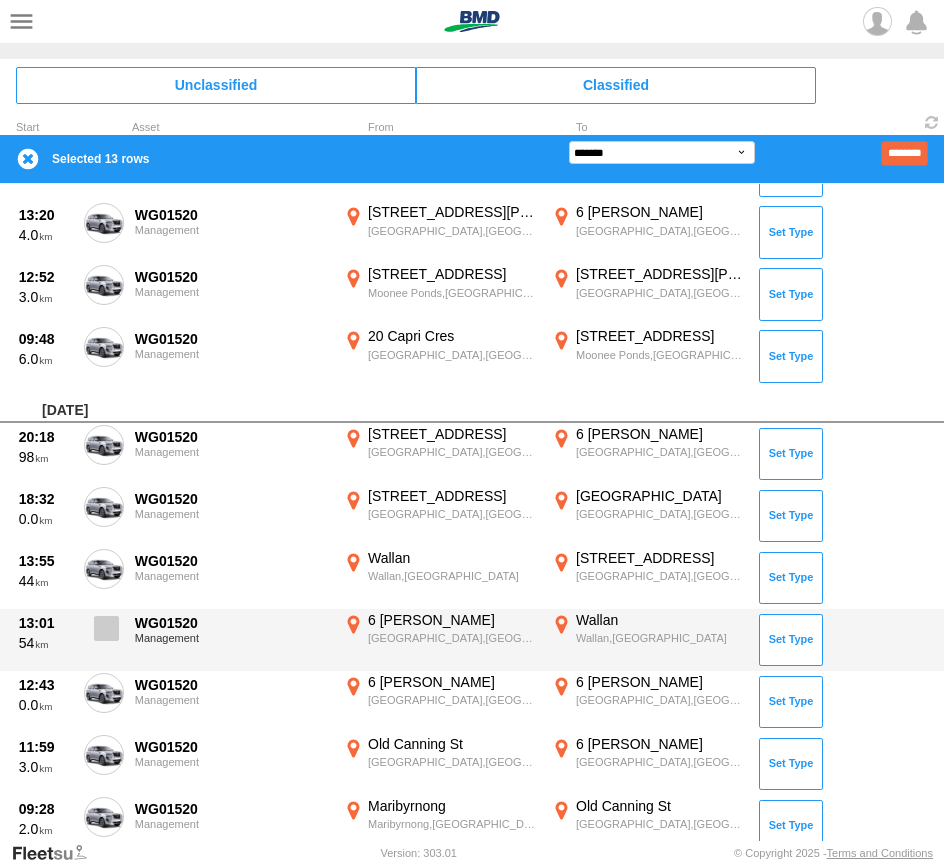 click at bounding box center (104, 634) 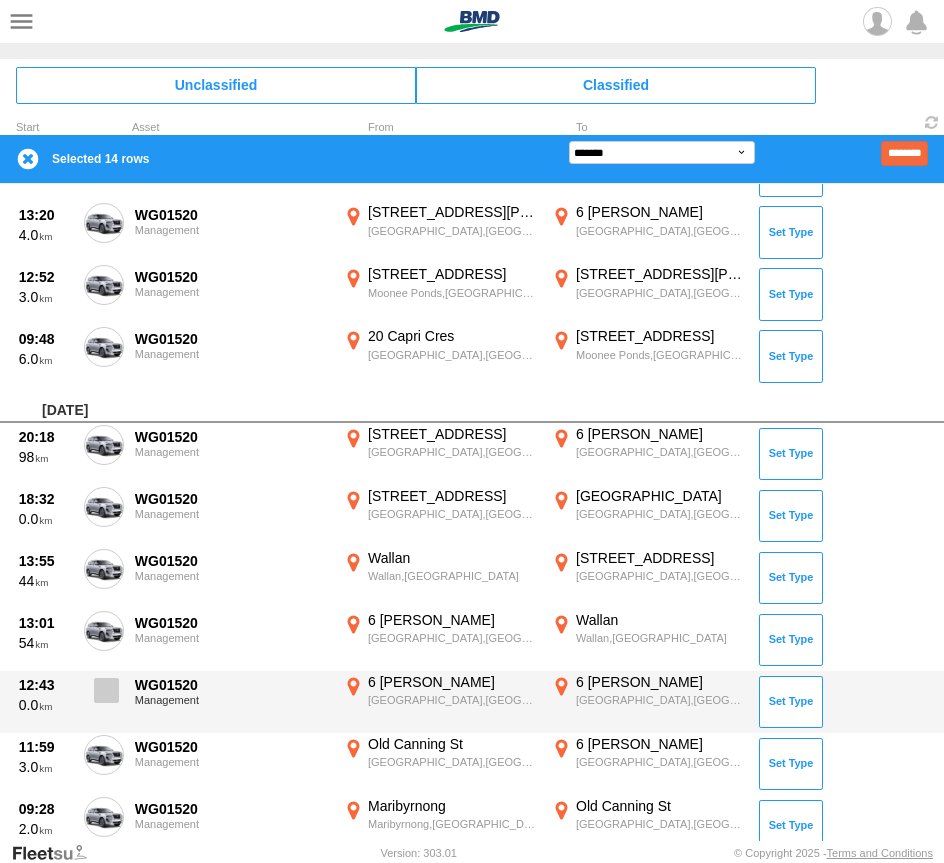 click at bounding box center (106, 690) 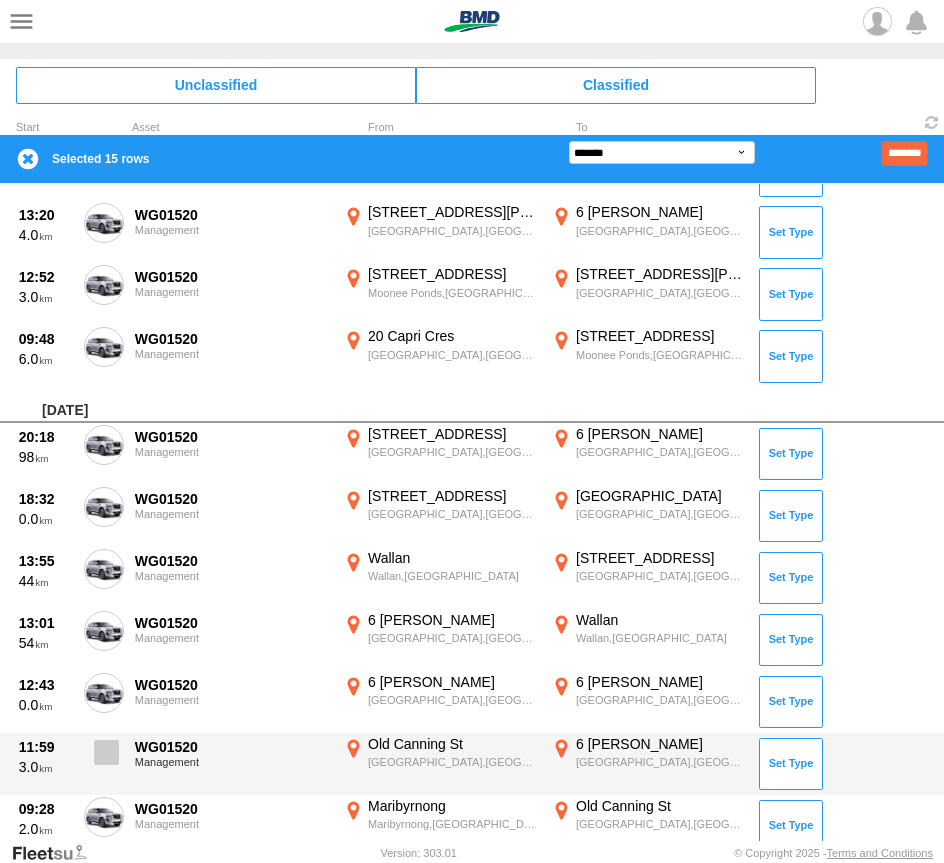 click at bounding box center (106, 752) 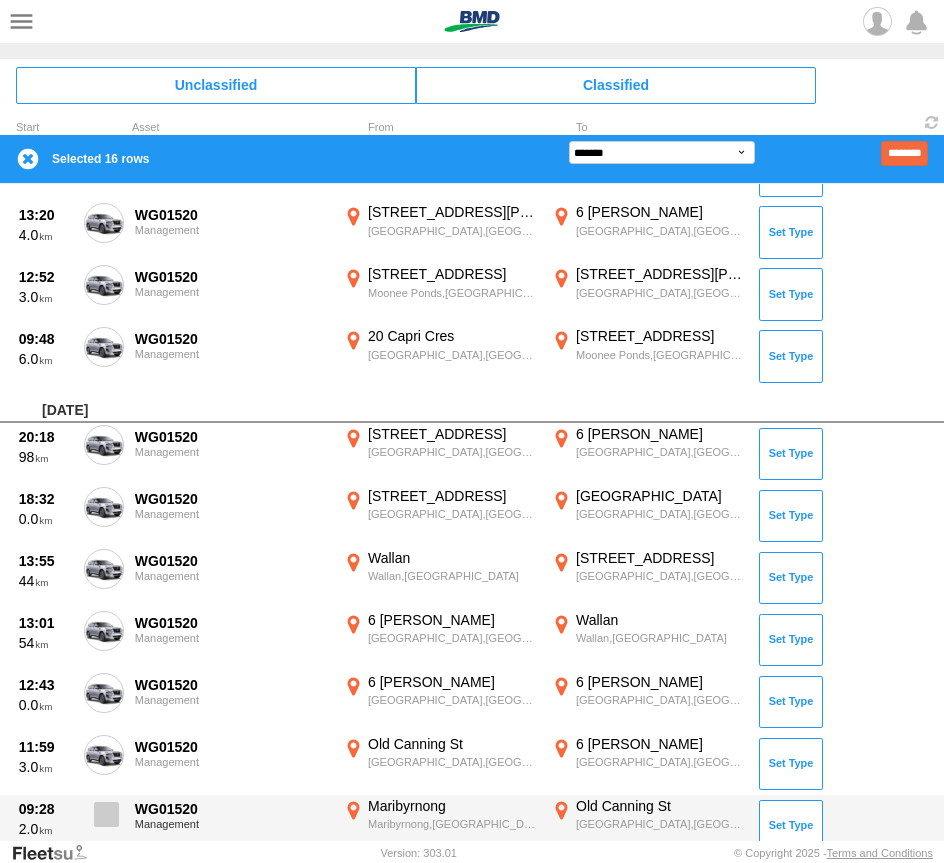 click at bounding box center (106, 814) 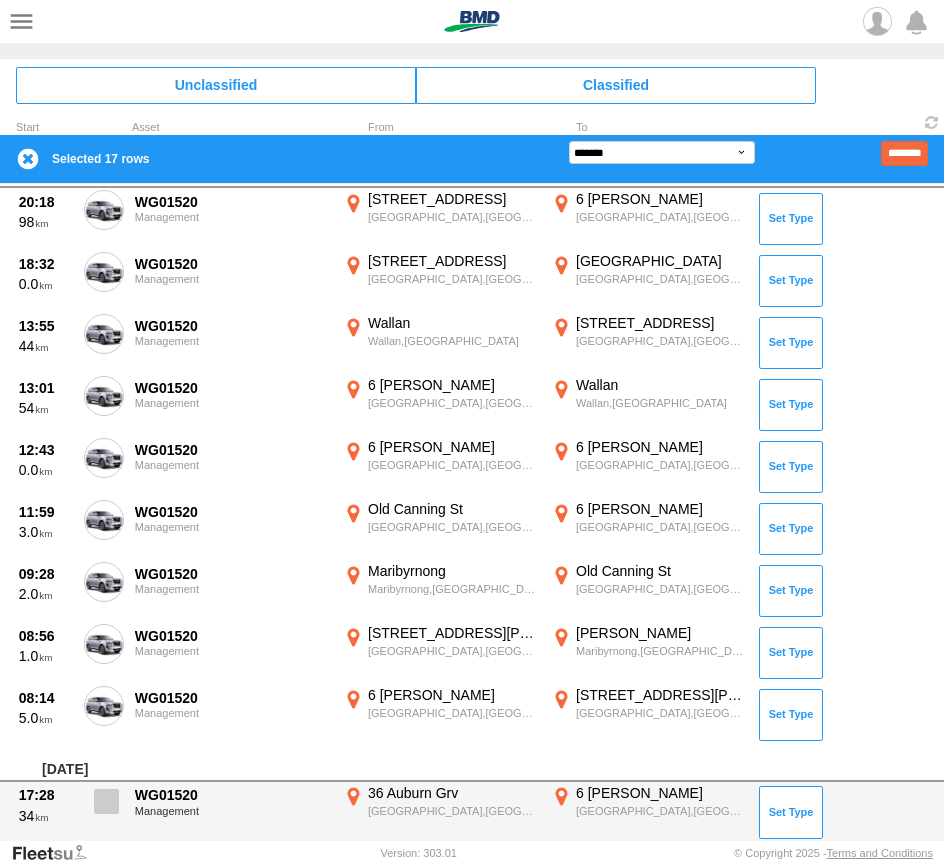 scroll, scrollTop: 1800, scrollLeft: 0, axis: vertical 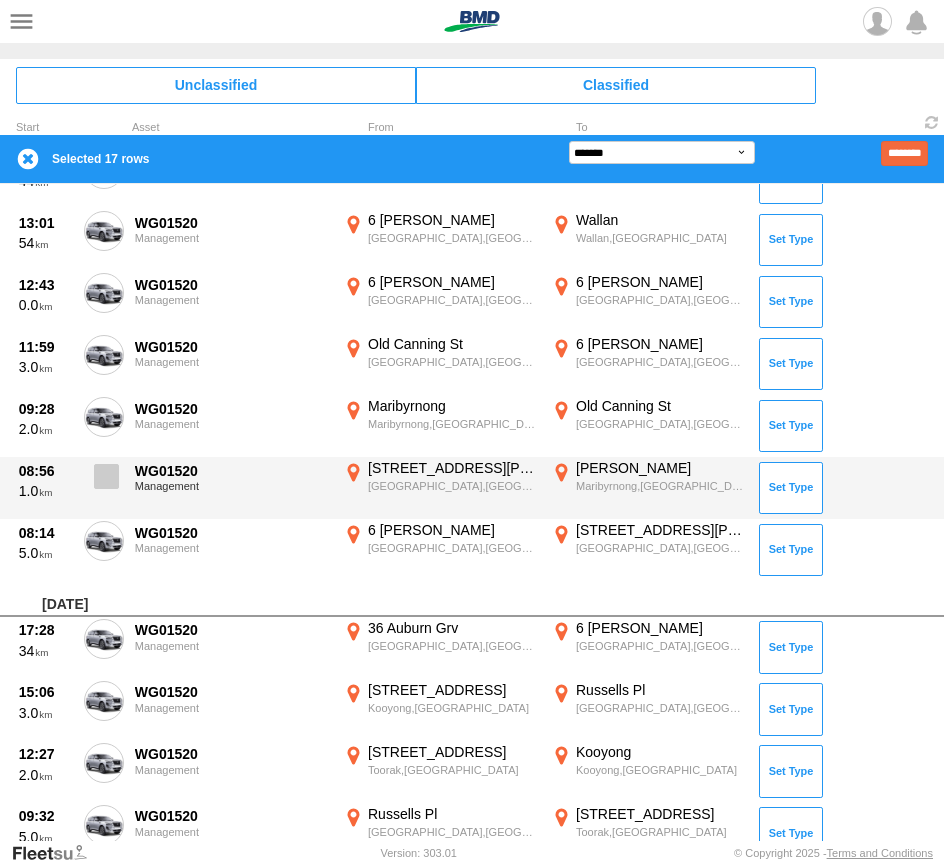 click at bounding box center [106, 476] 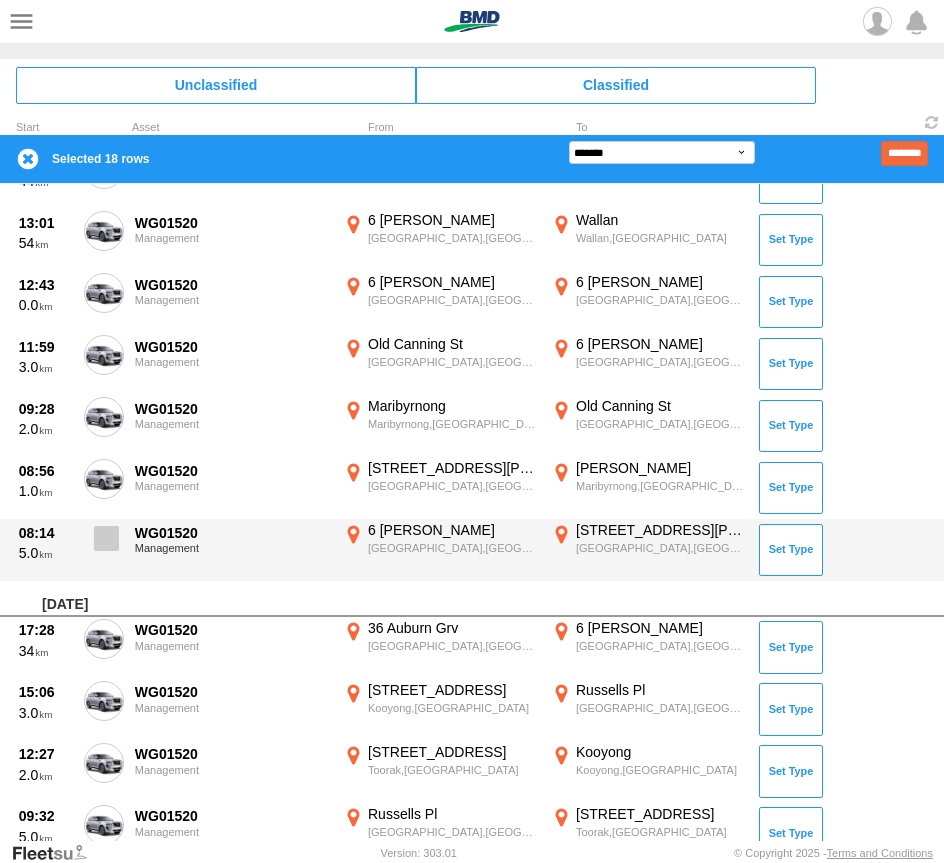 click at bounding box center (106, 538) 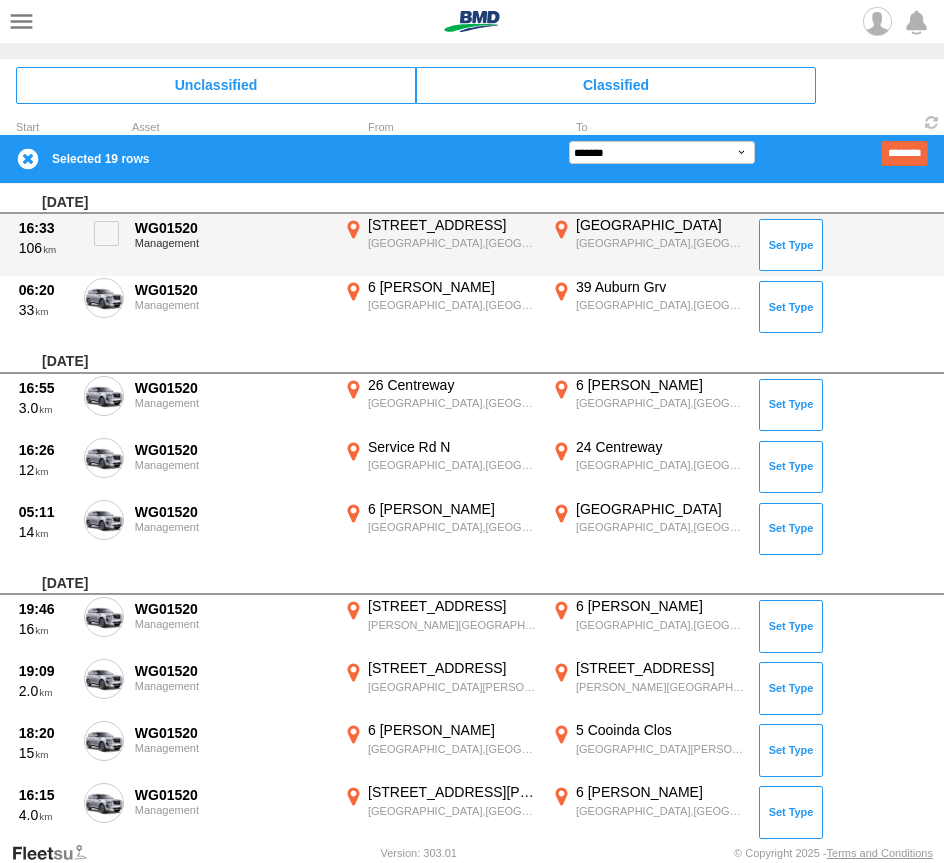 scroll, scrollTop: 1083, scrollLeft: 0, axis: vertical 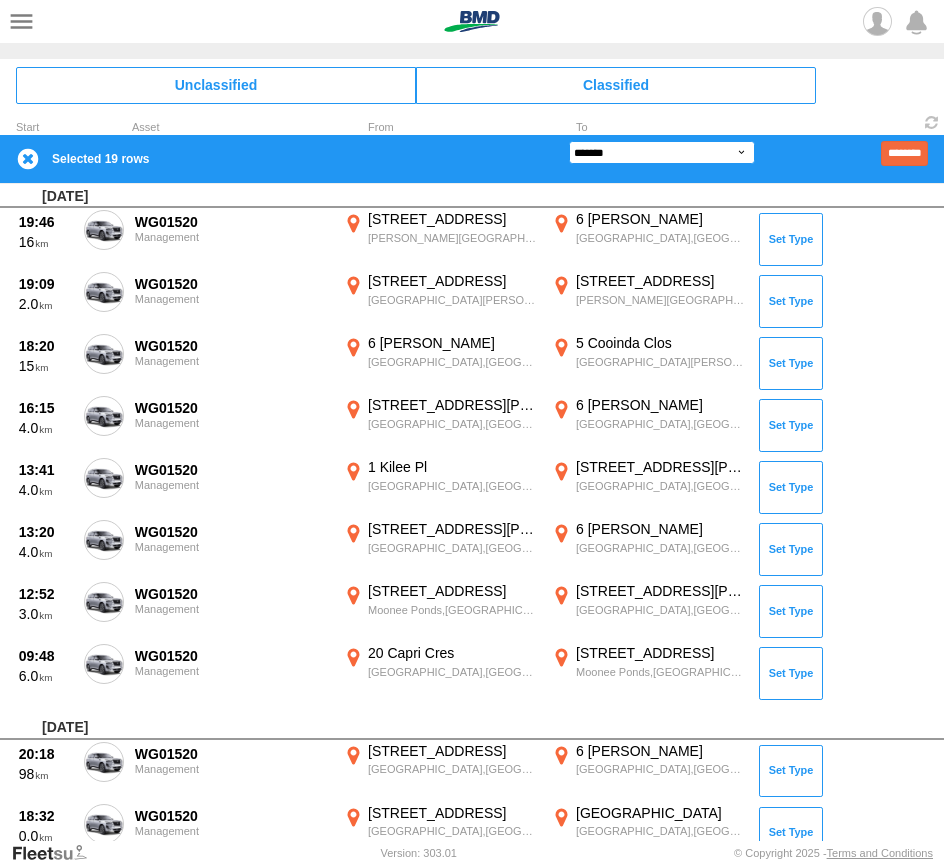 click on "**********" at bounding box center [662, 152] 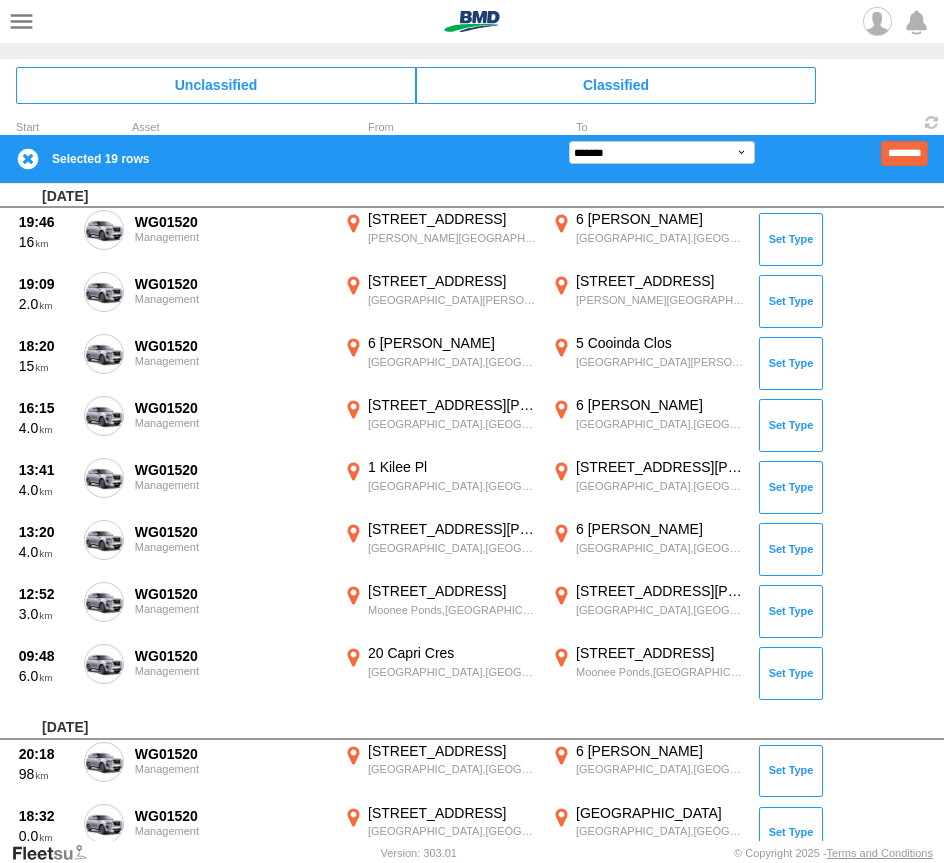 click on "********" at bounding box center [904, 153] 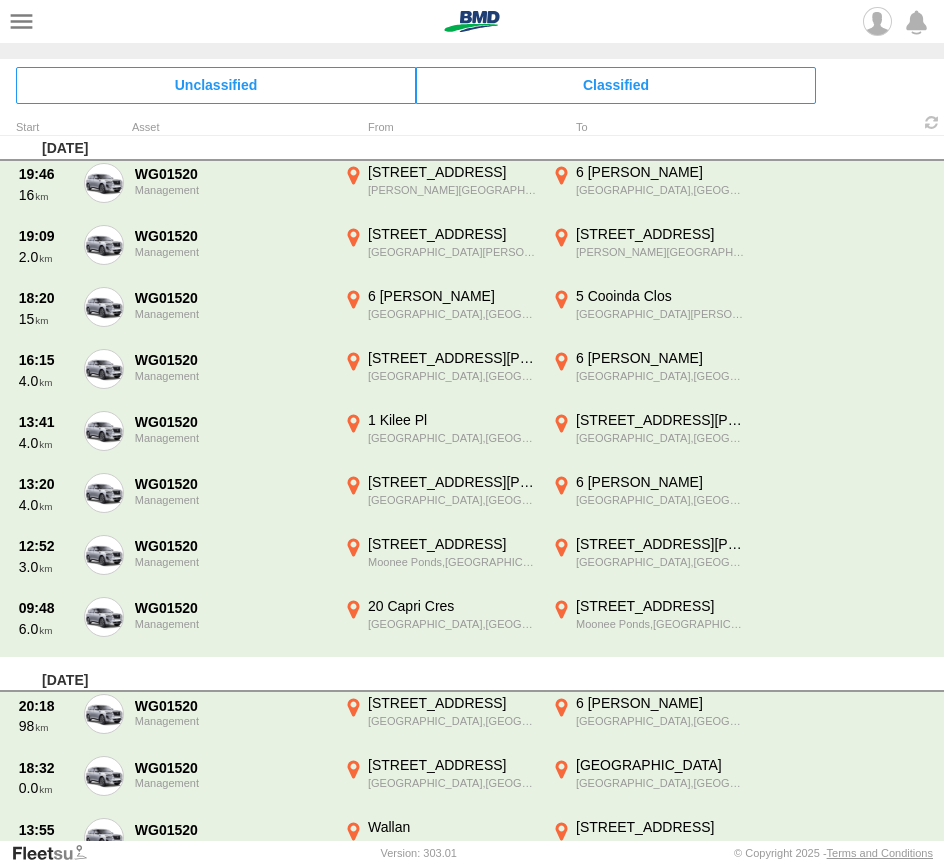 scroll, scrollTop: 959, scrollLeft: 0, axis: vertical 